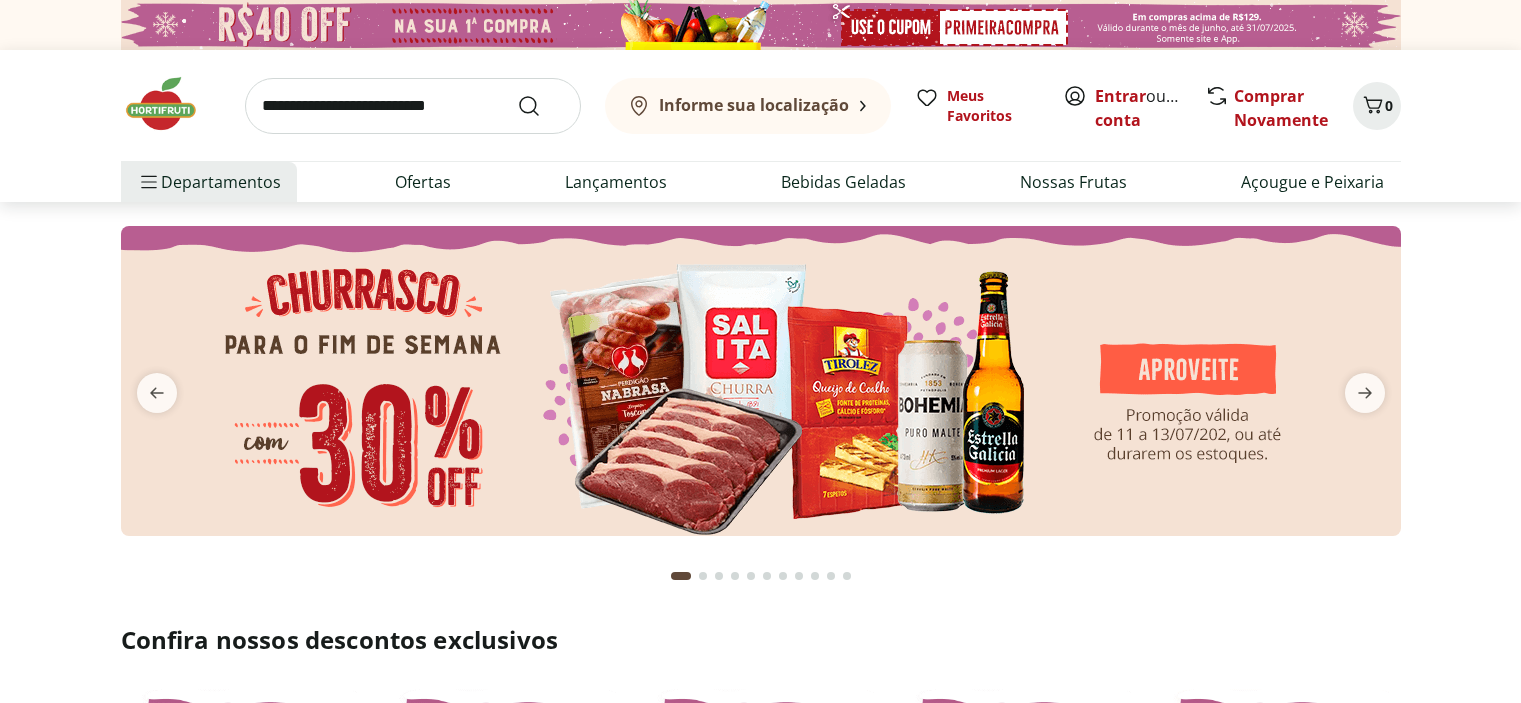 scroll, scrollTop: 0, scrollLeft: 0, axis: both 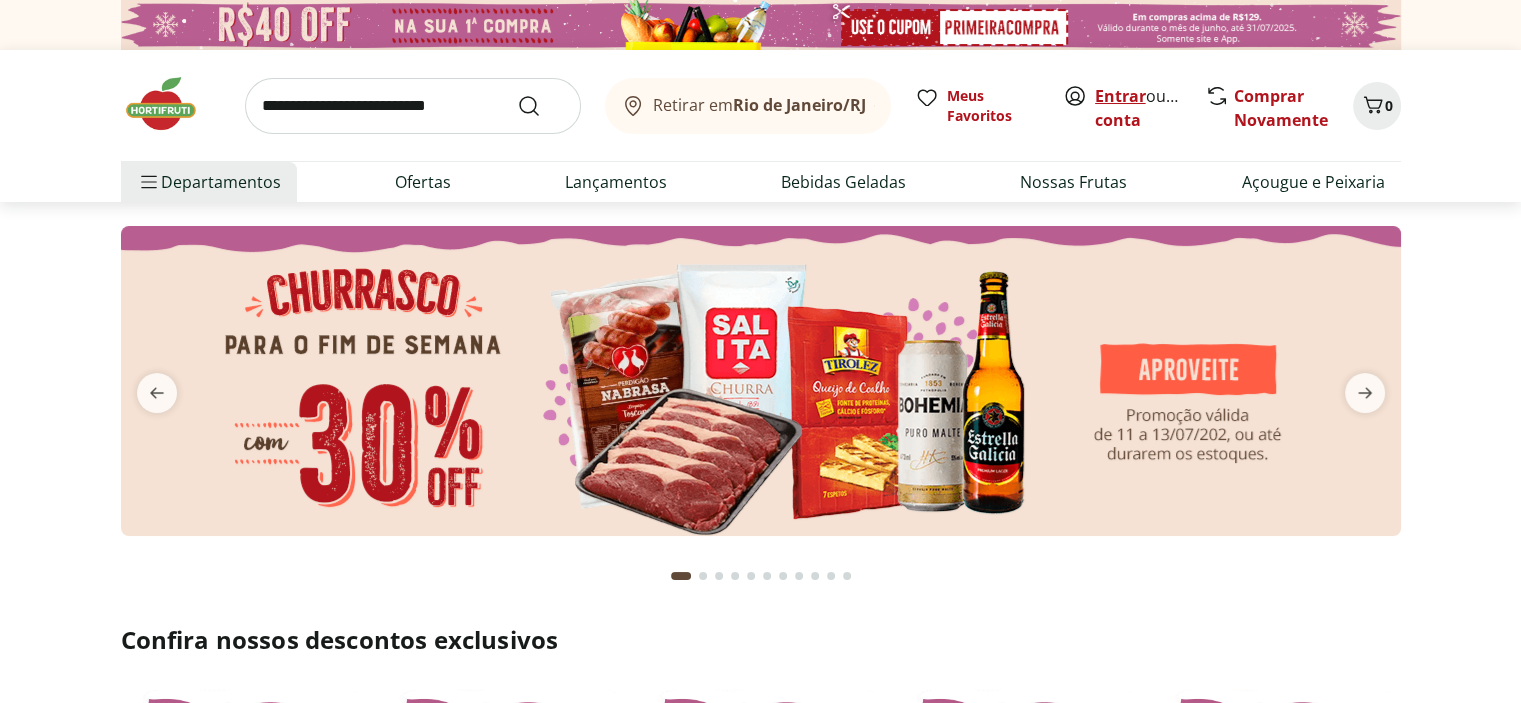 click on "Entrar" at bounding box center (1120, 96) 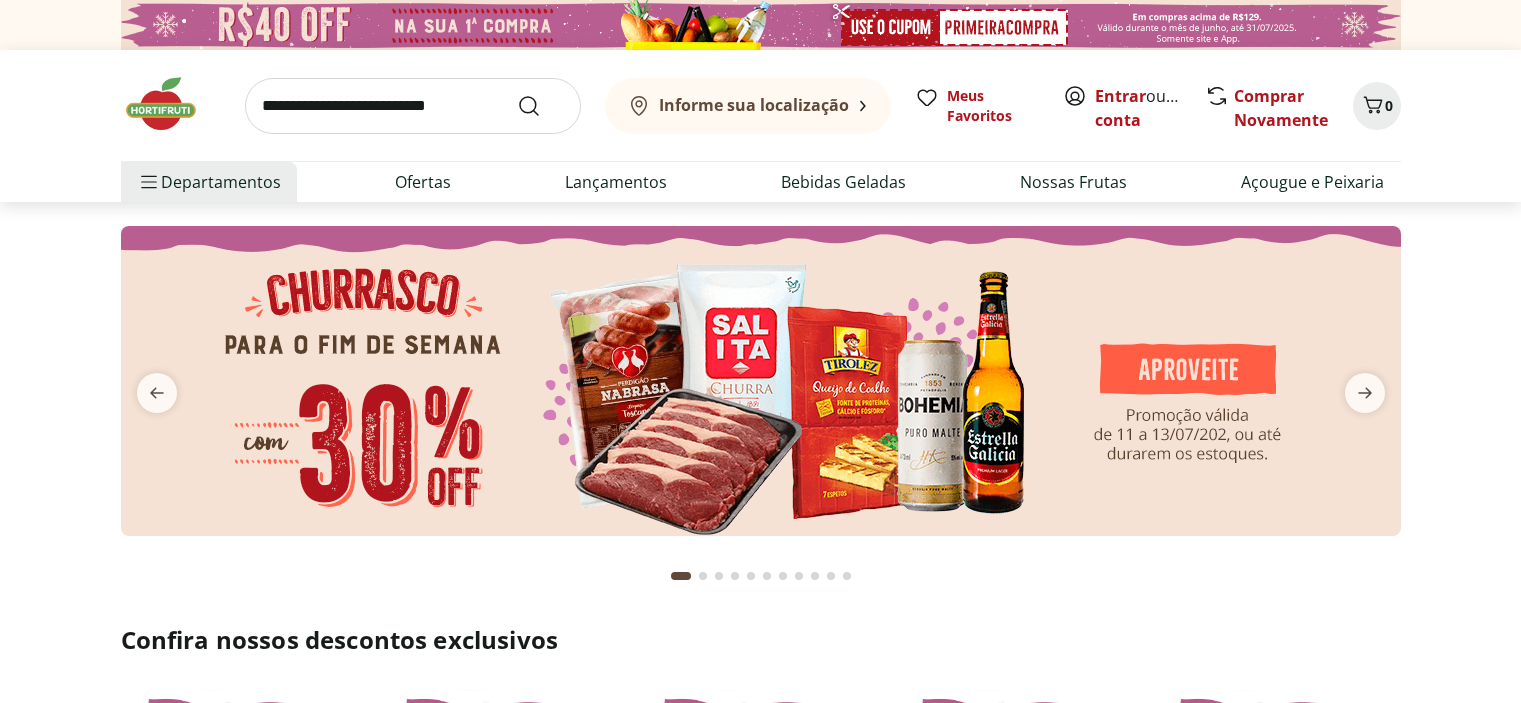 scroll, scrollTop: 0, scrollLeft: 0, axis: both 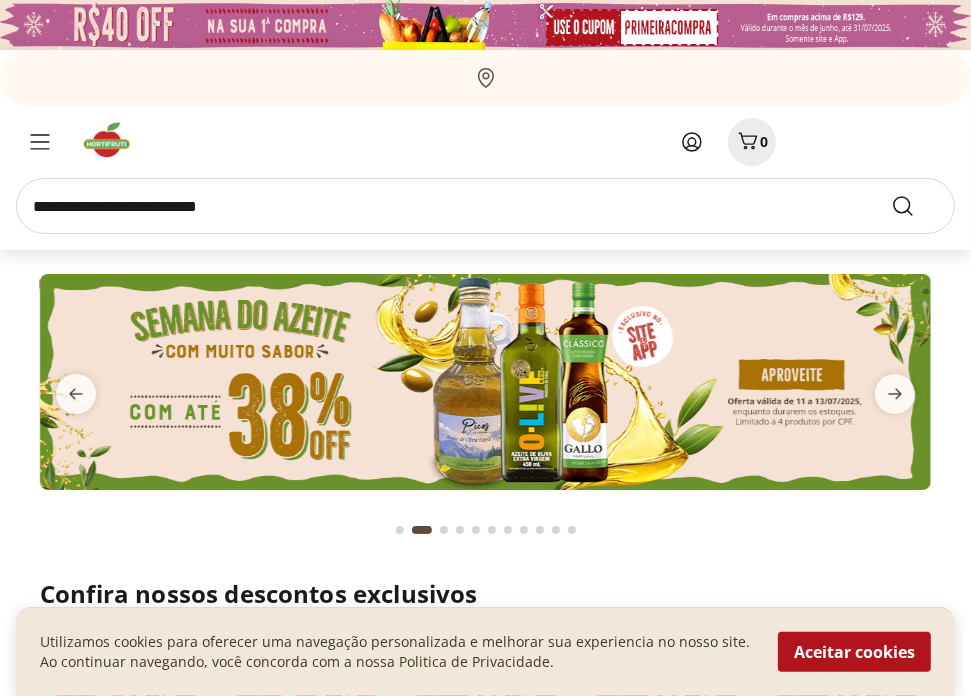 click at bounding box center (485, 206) 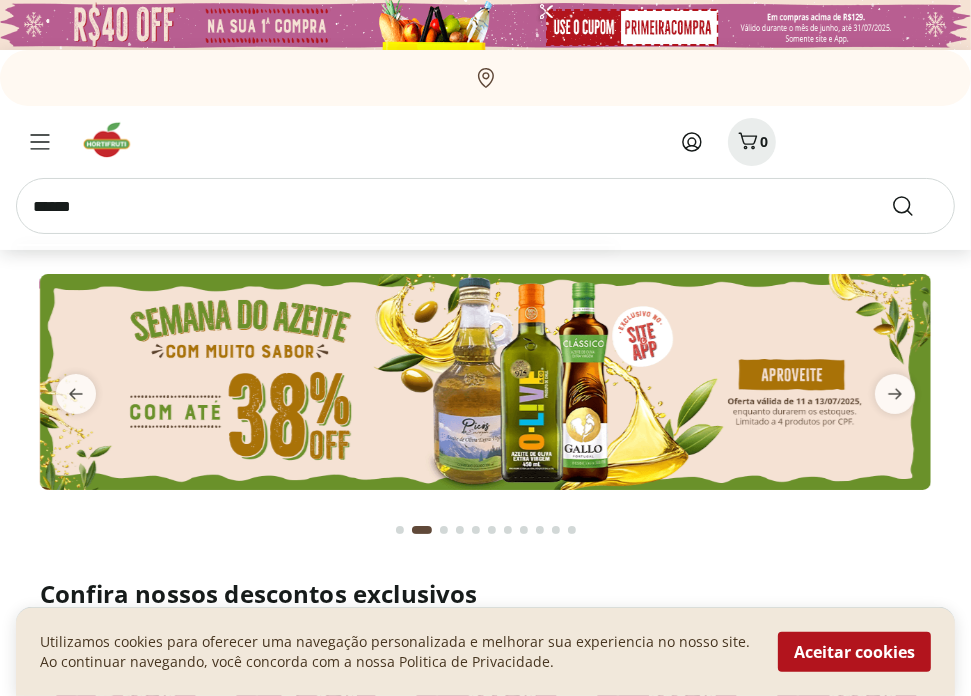type on "******" 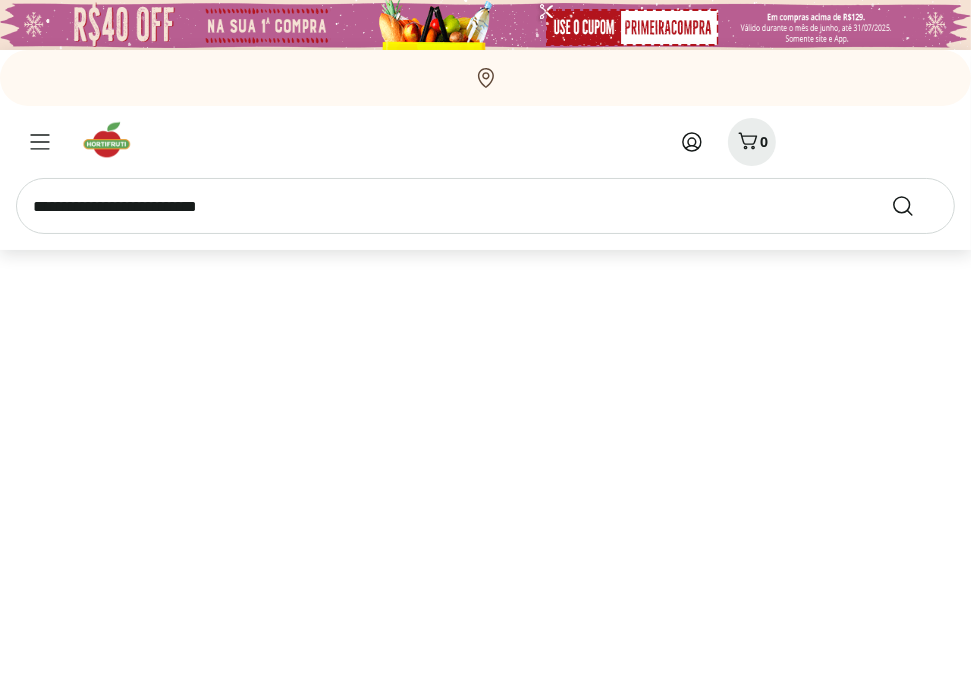 select on "**********" 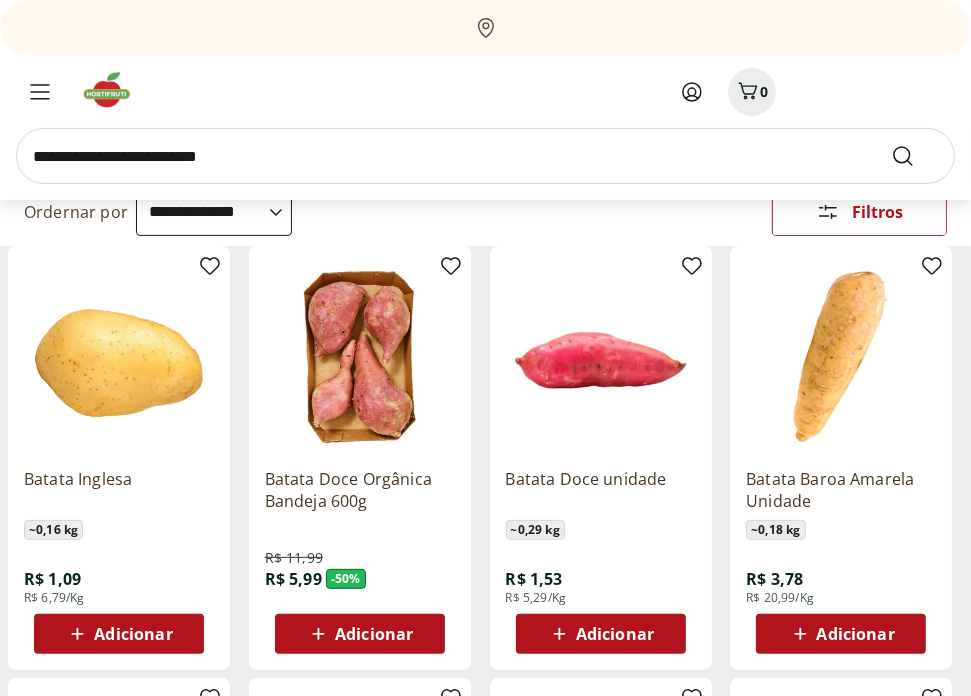 scroll, scrollTop: 200, scrollLeft: 0, axis: vertical 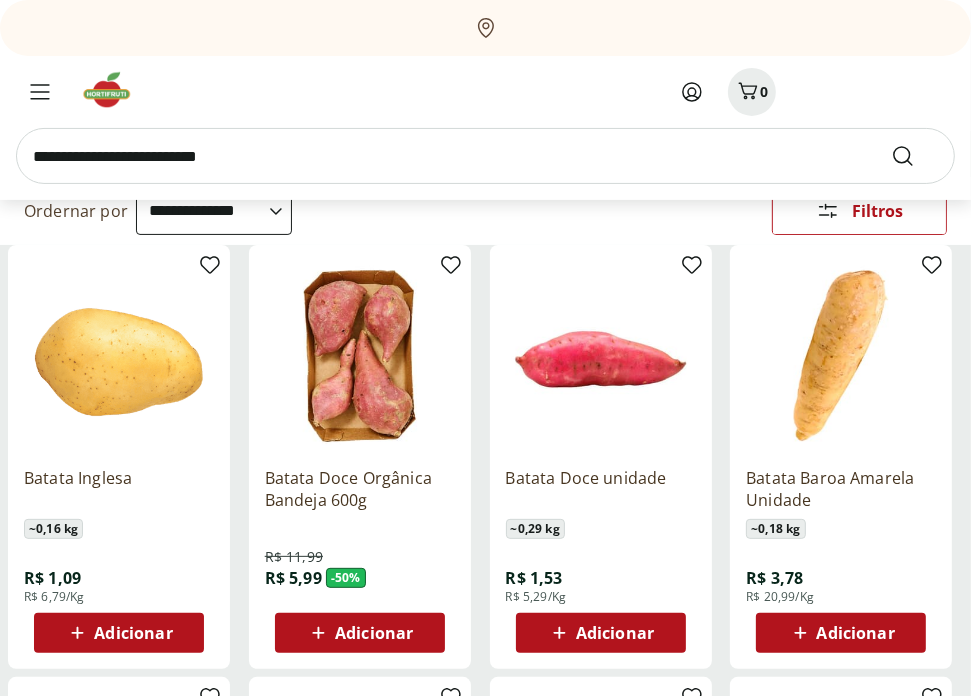 click on "Adicionar" at bounding box center [133, 633] 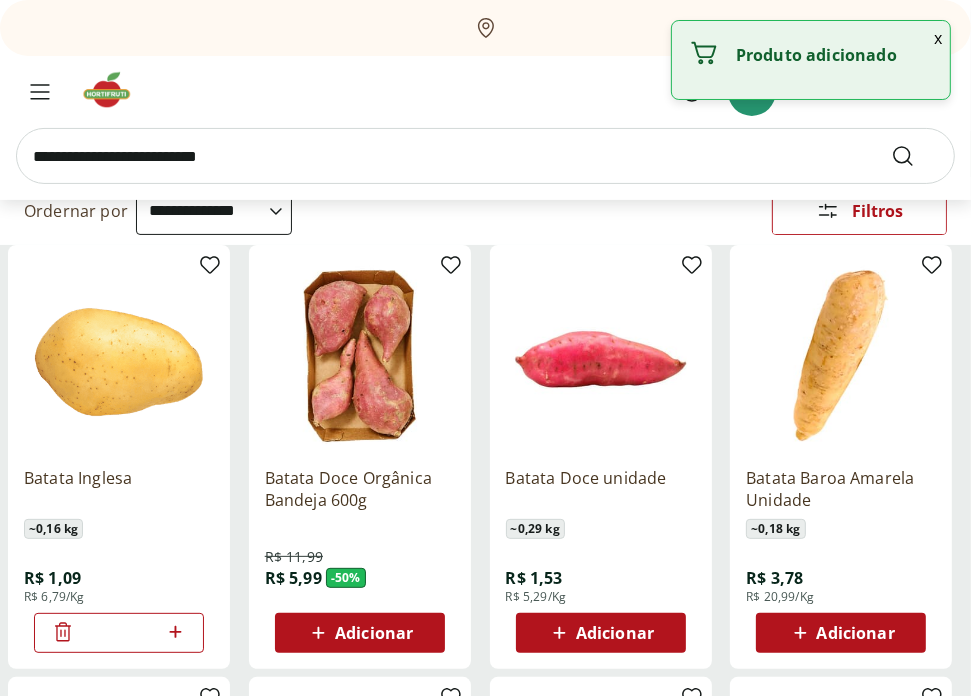 click 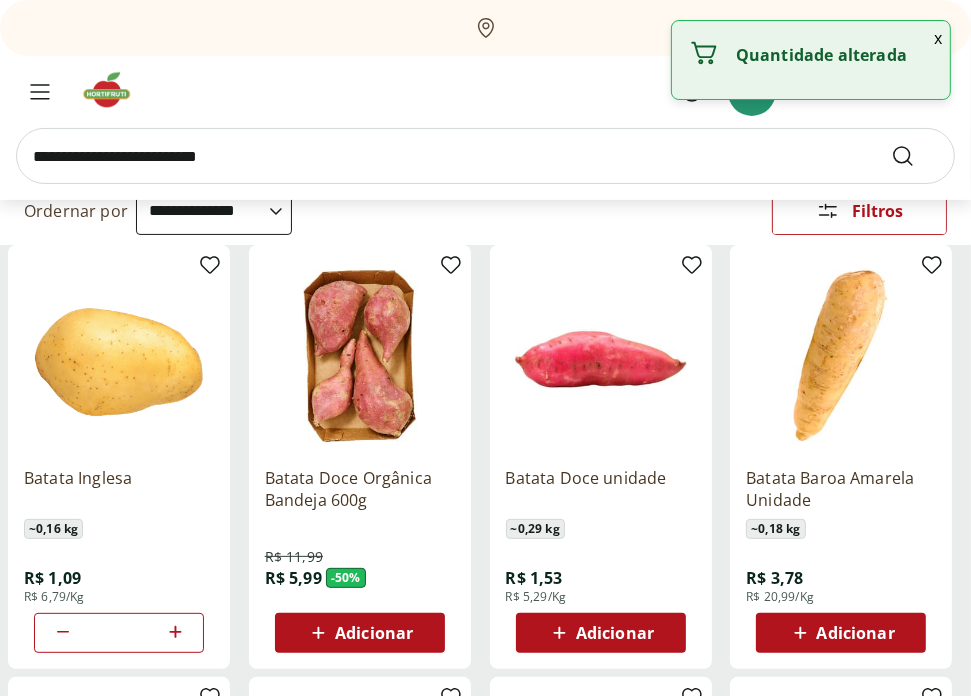 click 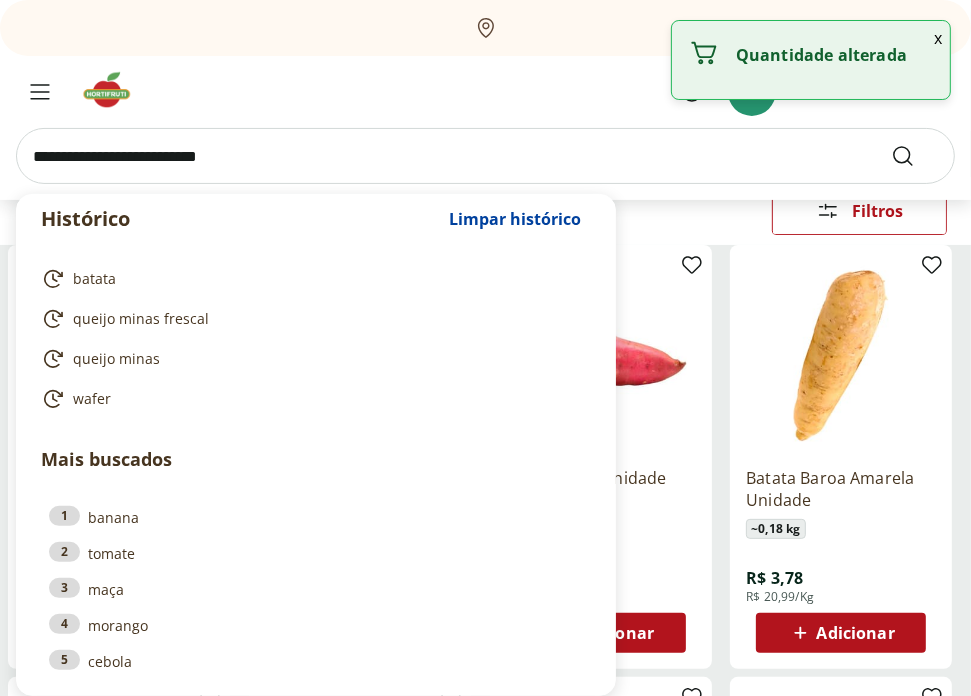 click at bounding box center (485, 156) 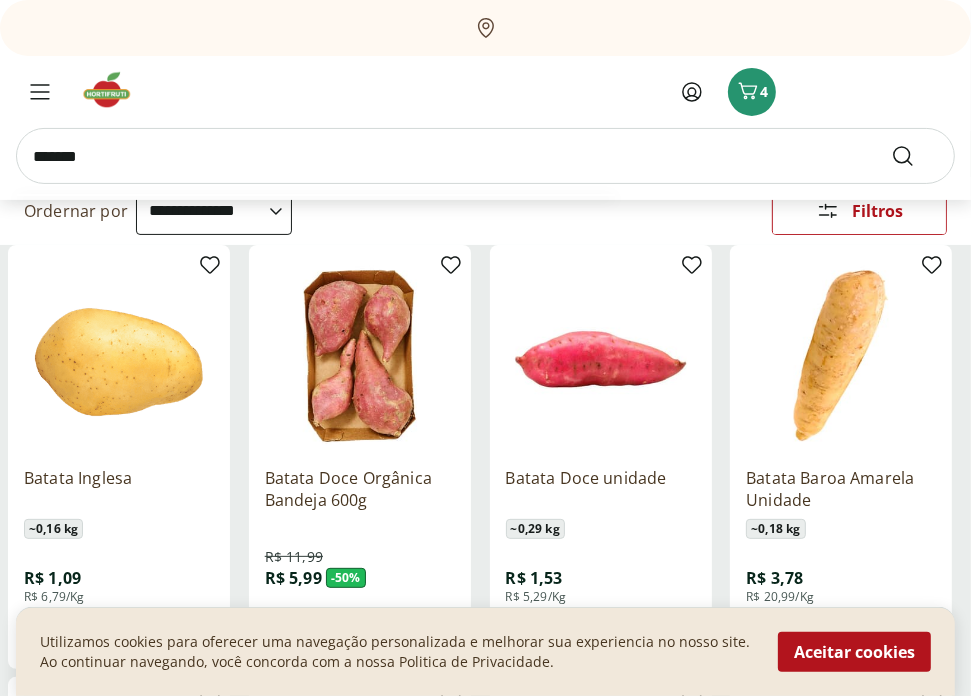 type on "*******" 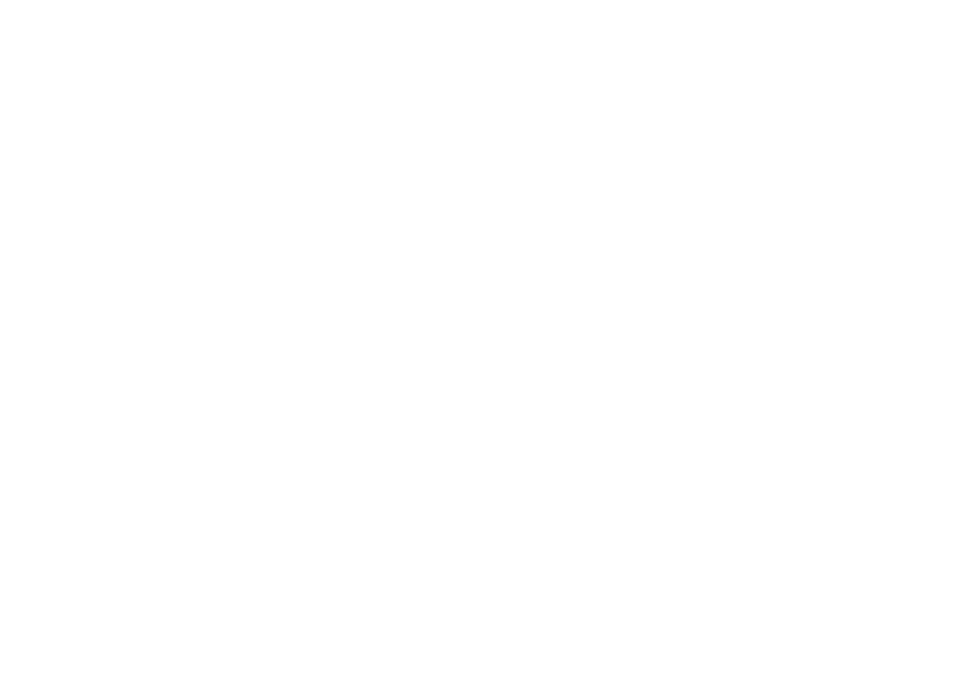 scroll, scrollTop: 0, scrollLeft: 0, axis: both 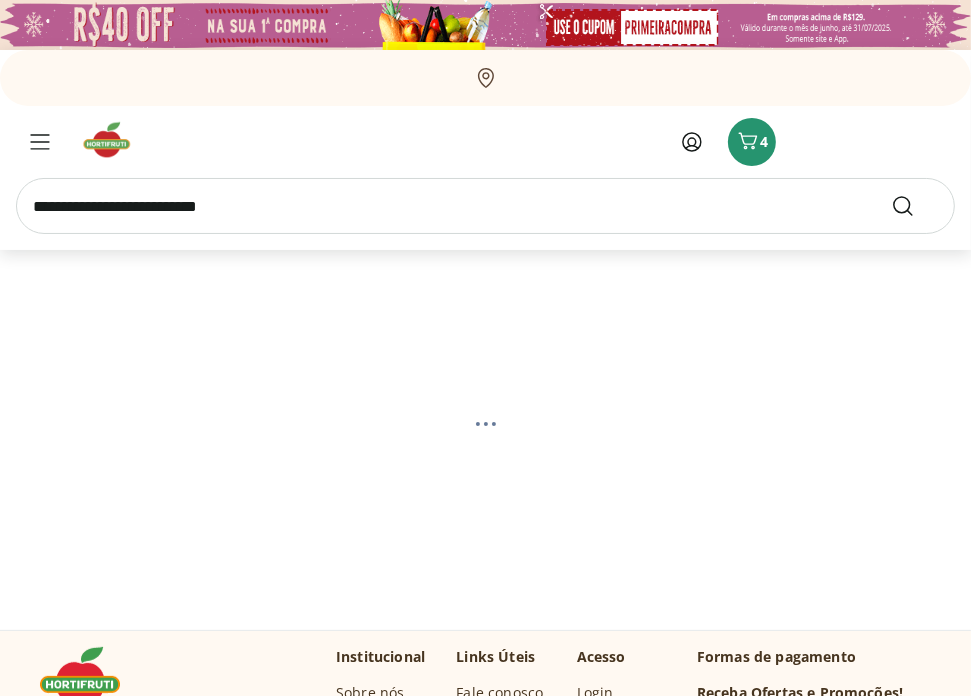 select on "**********" 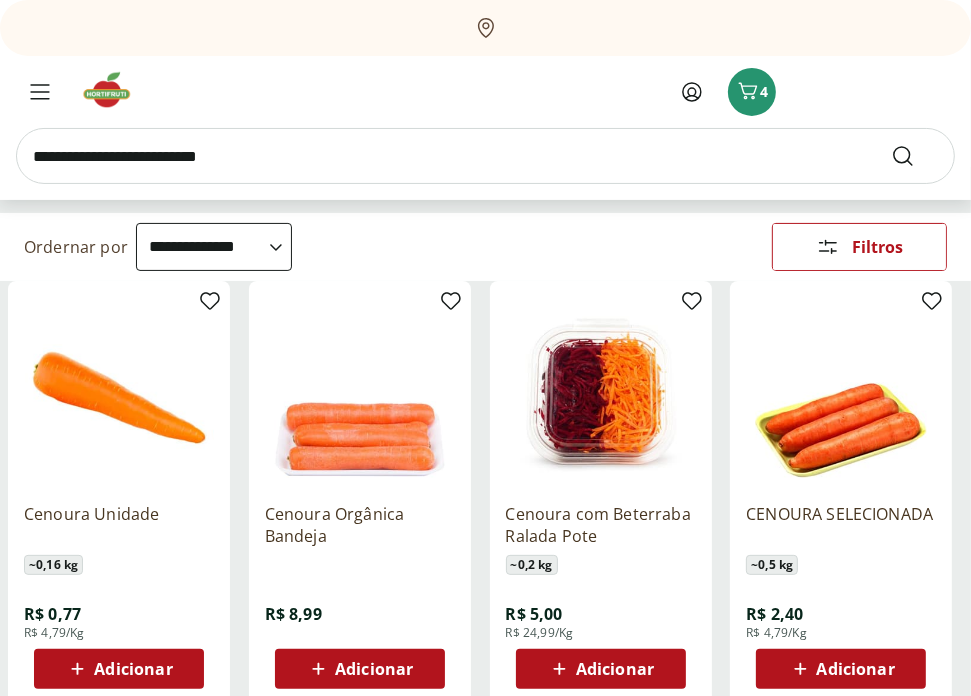 scroll, scrollTop: 300, scrollLeft: 0, axis: vertical 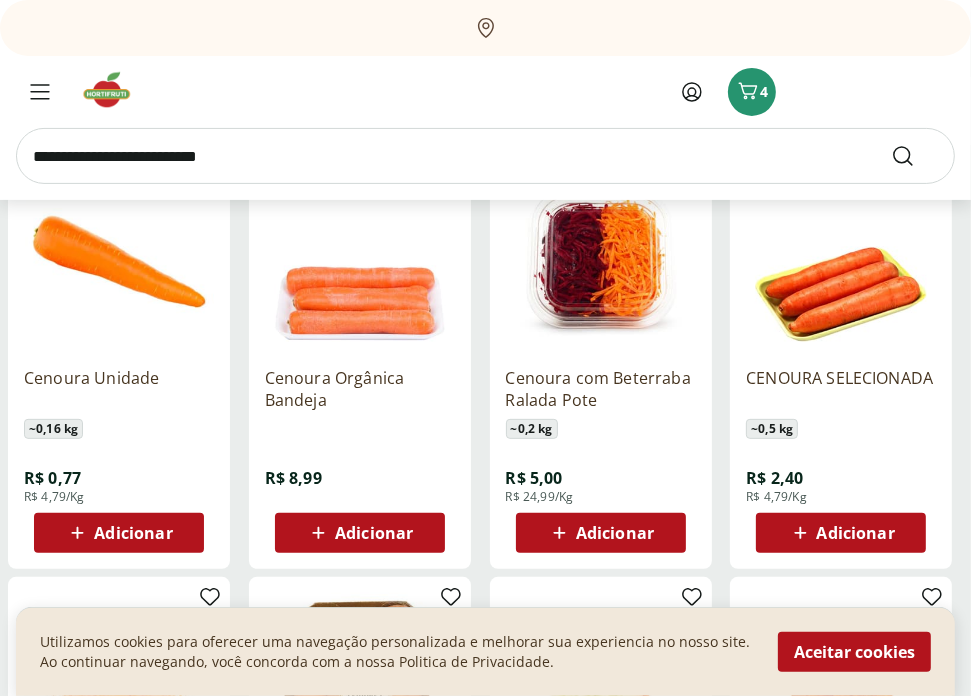 click on "Adicionar" at bounding box center (133, 533) 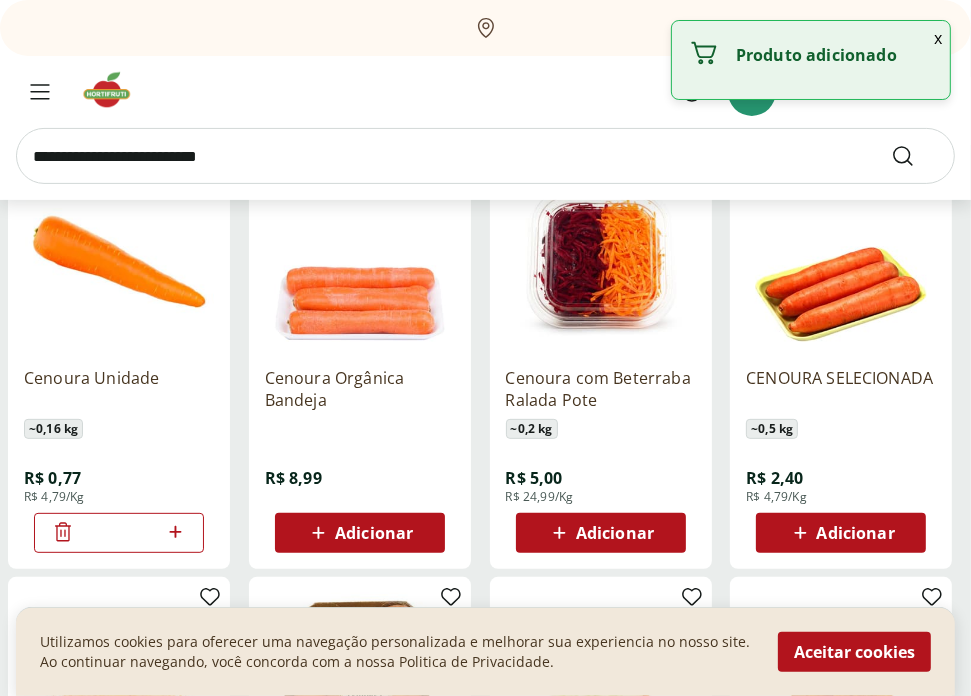 click 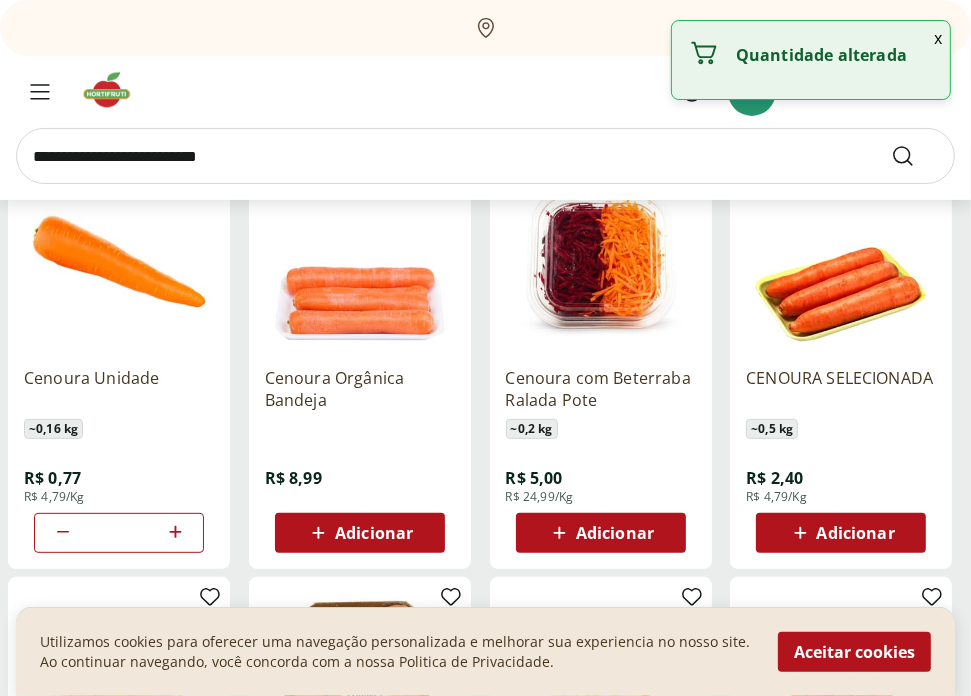 click 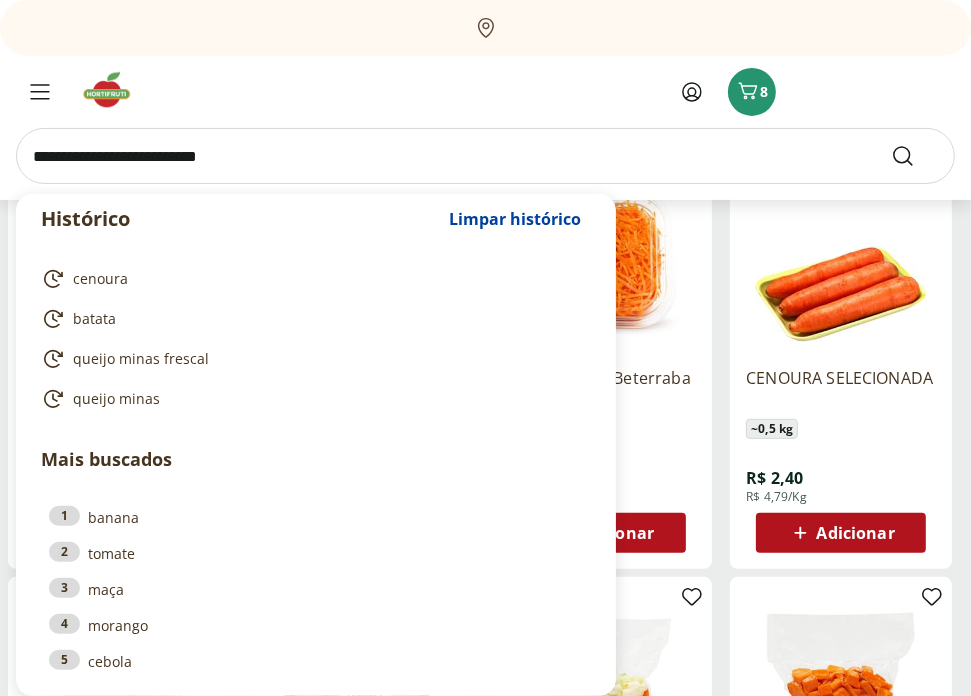 click at bounding box center [485, 156] 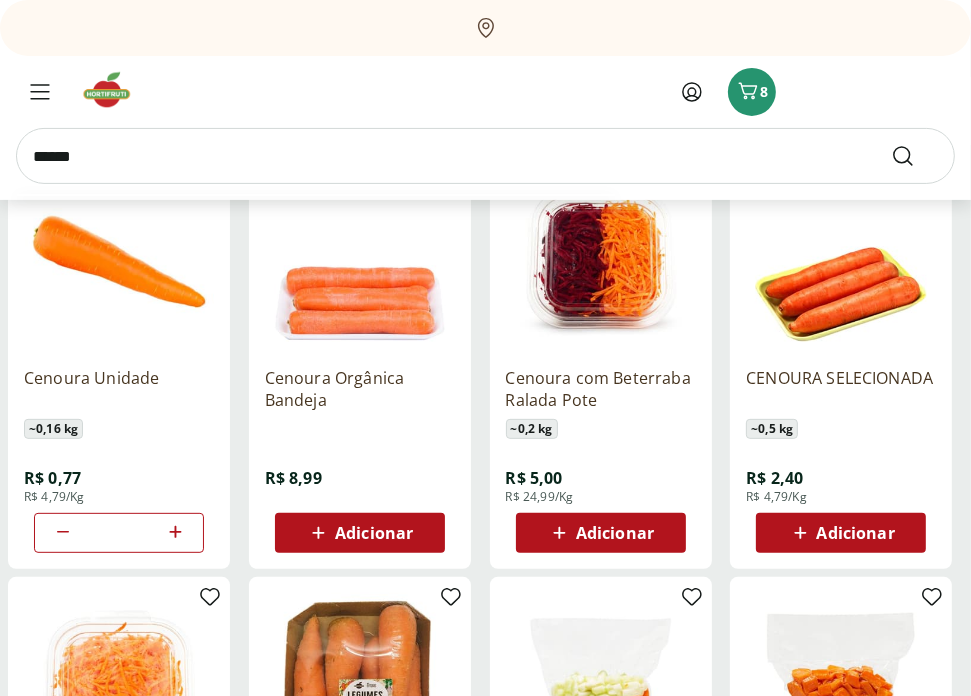 type on "******" 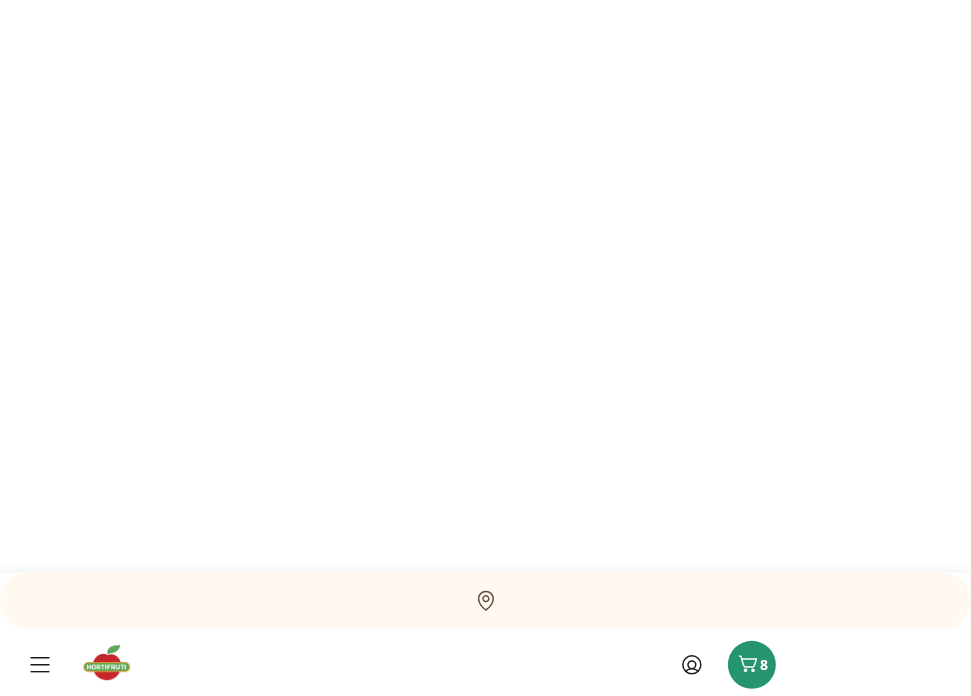 scroll, scrollTop: 0, scrollLeft: 0, axis: both 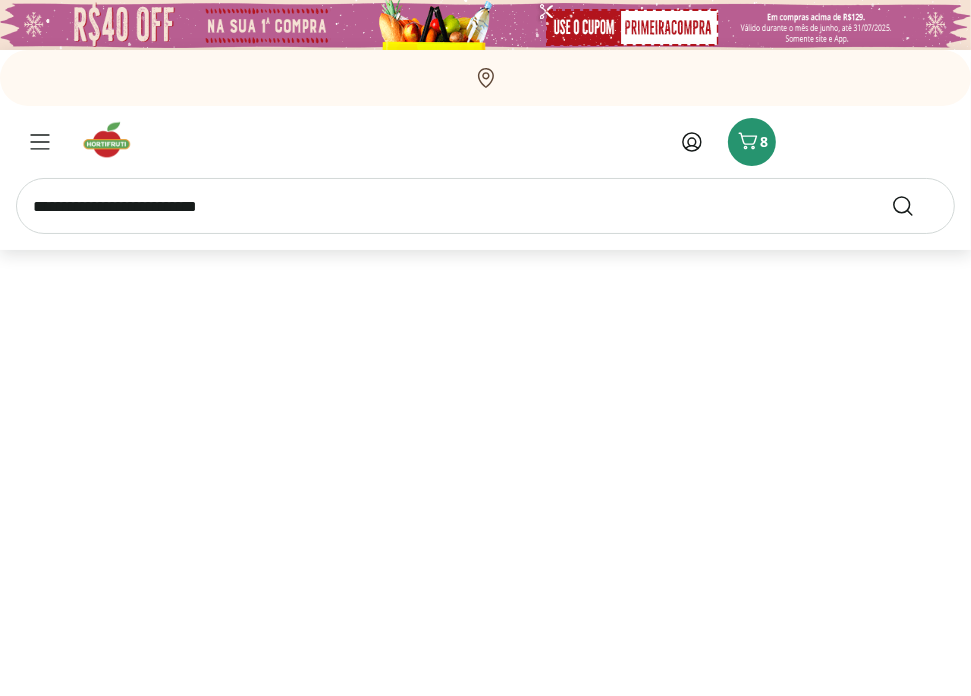 select on "**********" 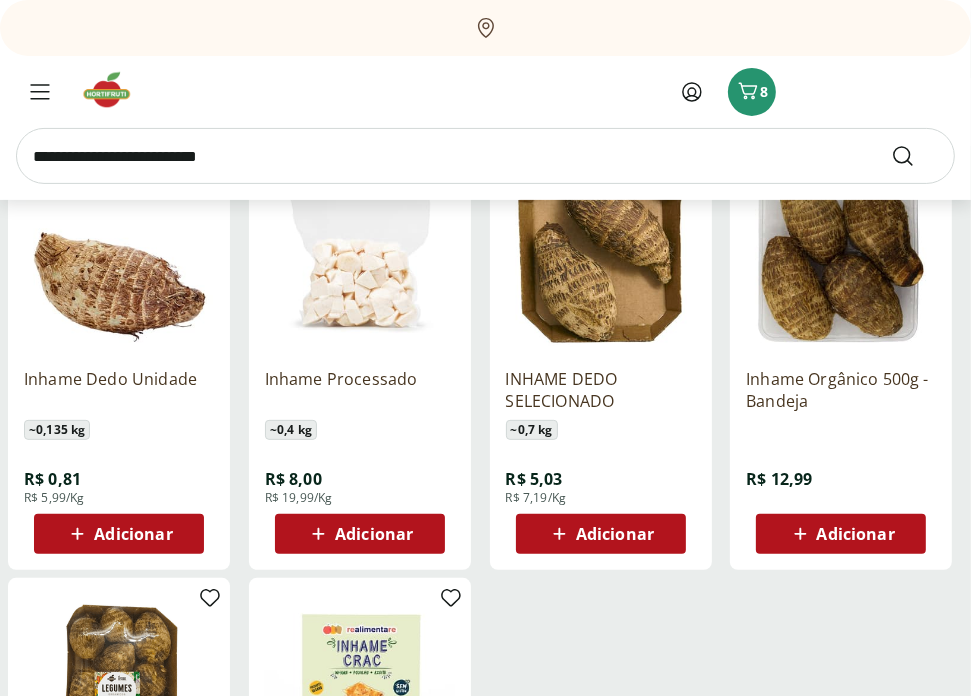 scroll, scrollTop: 300, scrollLeft: 0, axis: vertical 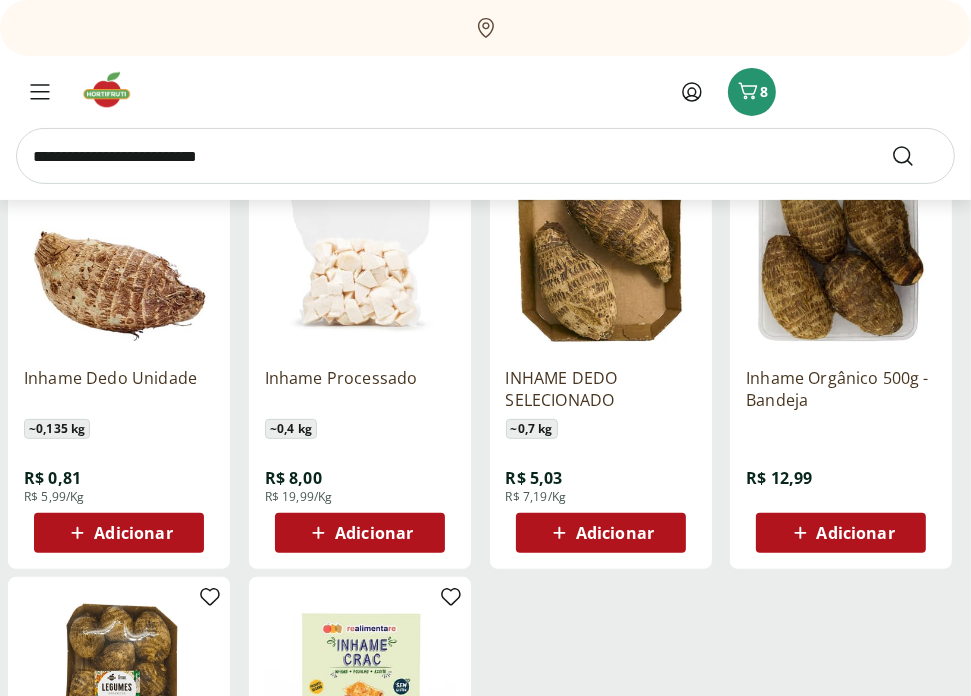 click on "Adicionar" at bounding box center [133, 533] 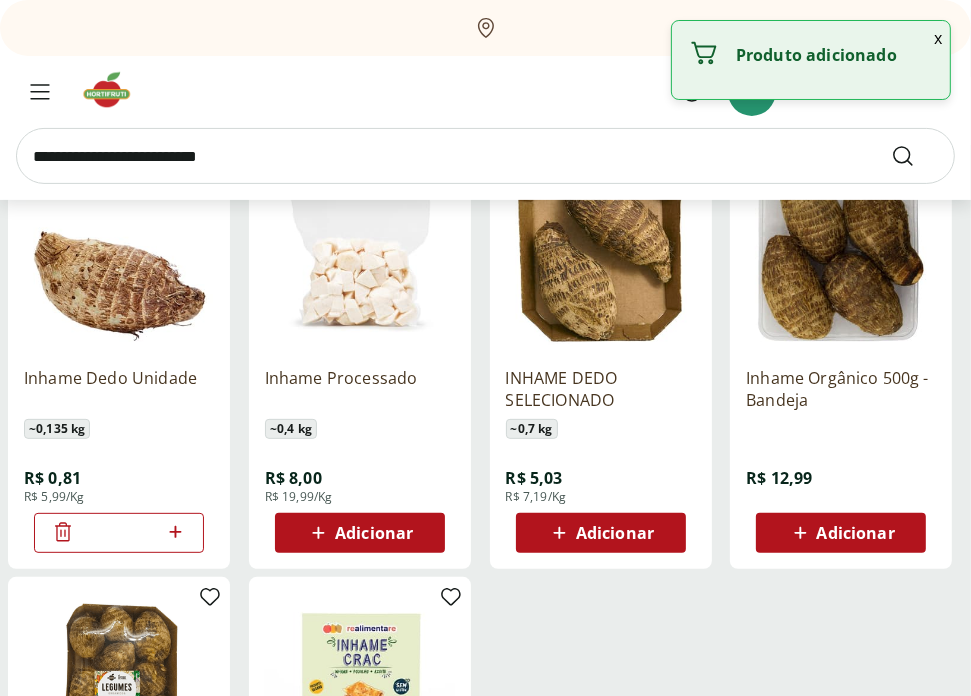 click 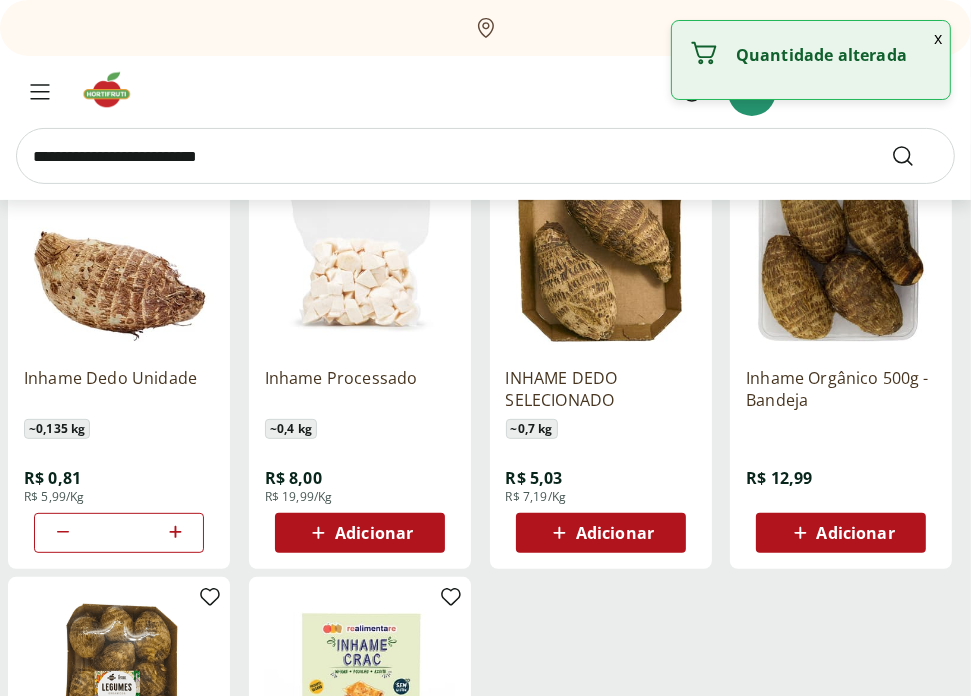 click 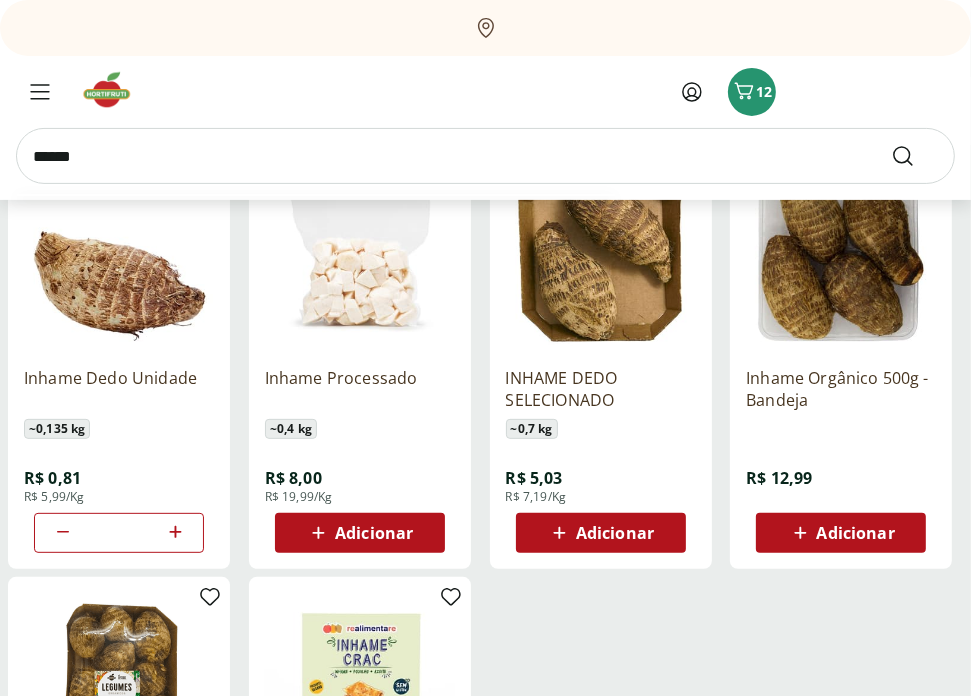 type on "******" 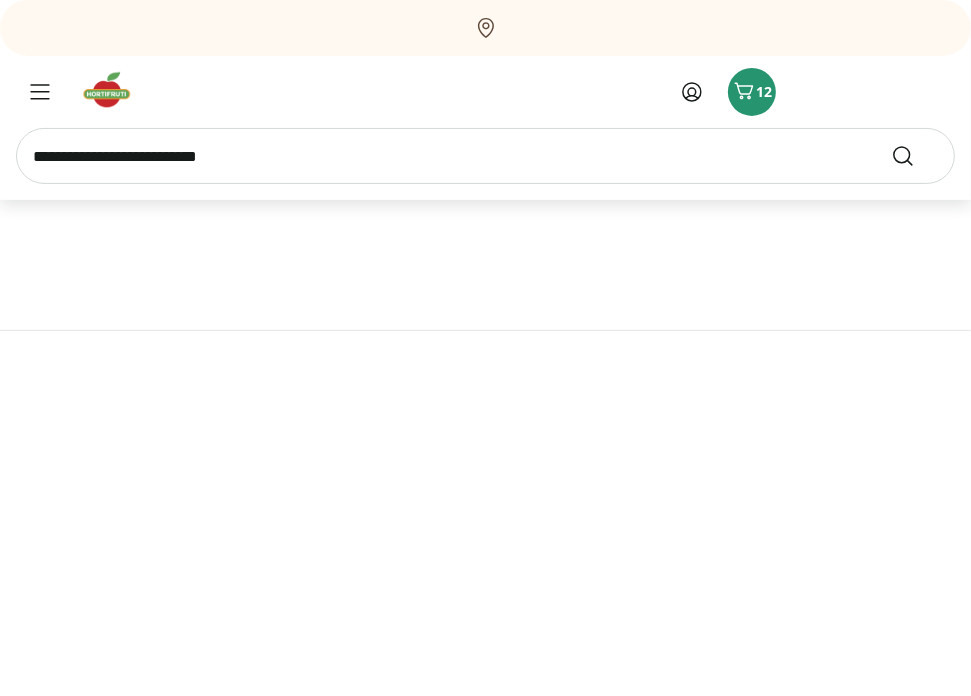 scroll, scrollTop: 0, scrollLeft: 0, axis: both 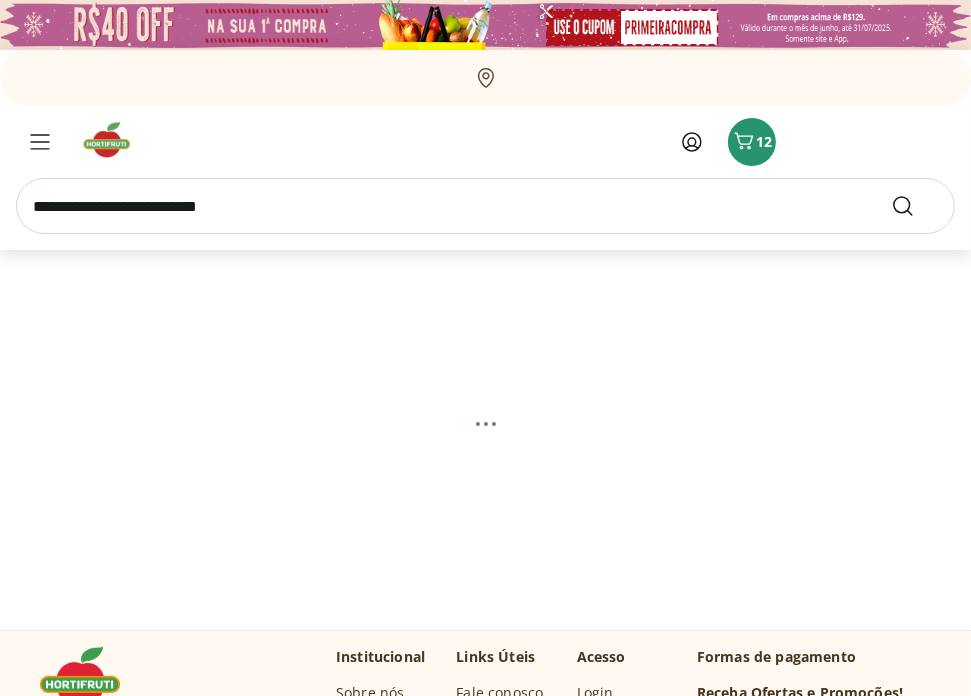 select on "**********" 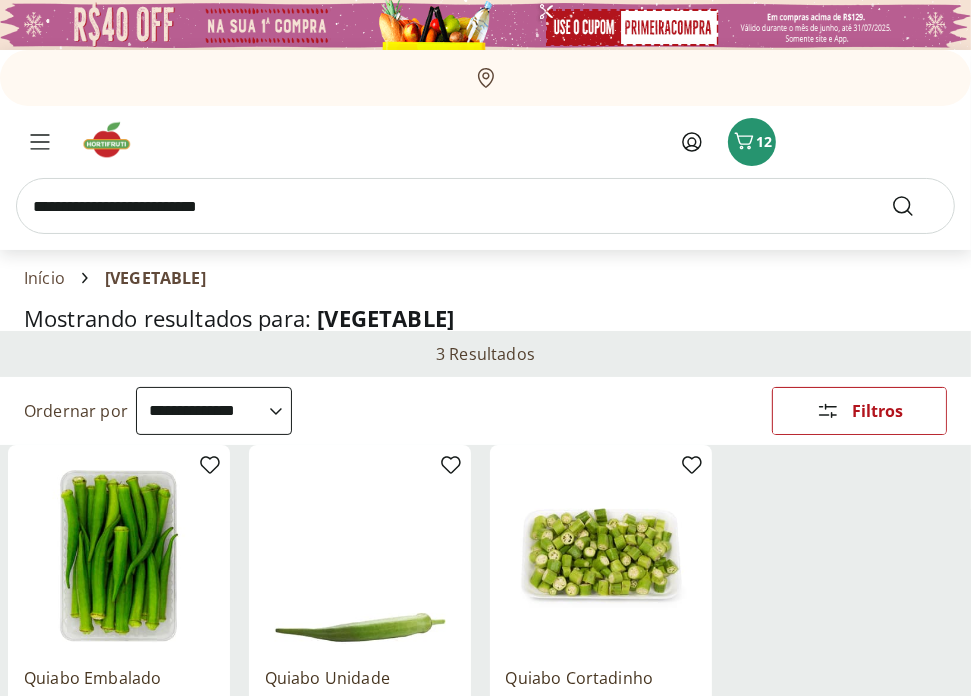 scroll, scrollTop: 200, scrollLeft: 0, axis: vertical 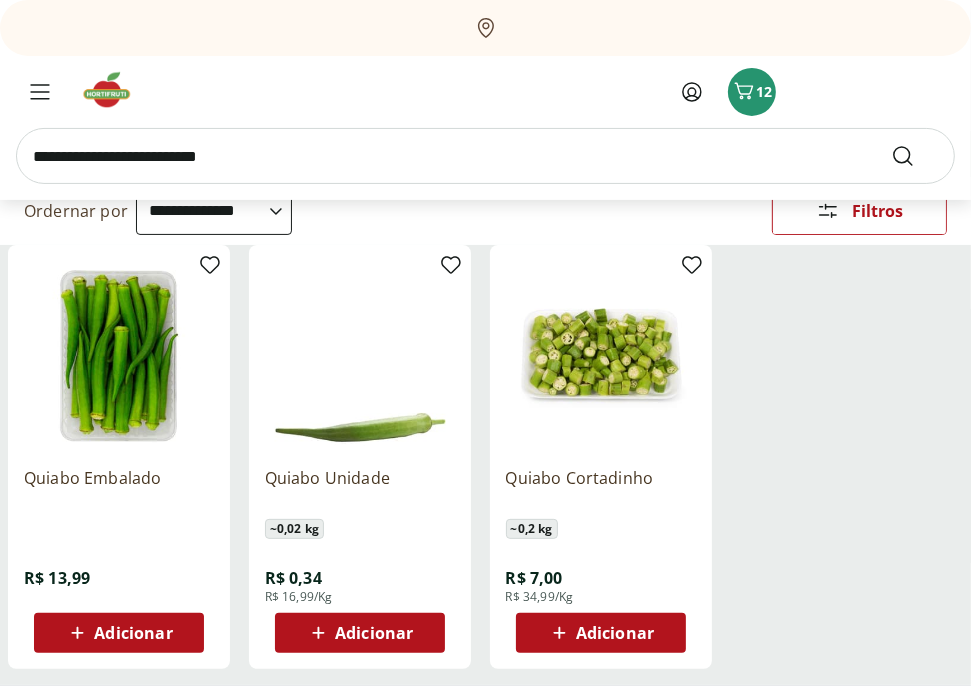 click on "Adicionar" at bounding box center (133, 633) 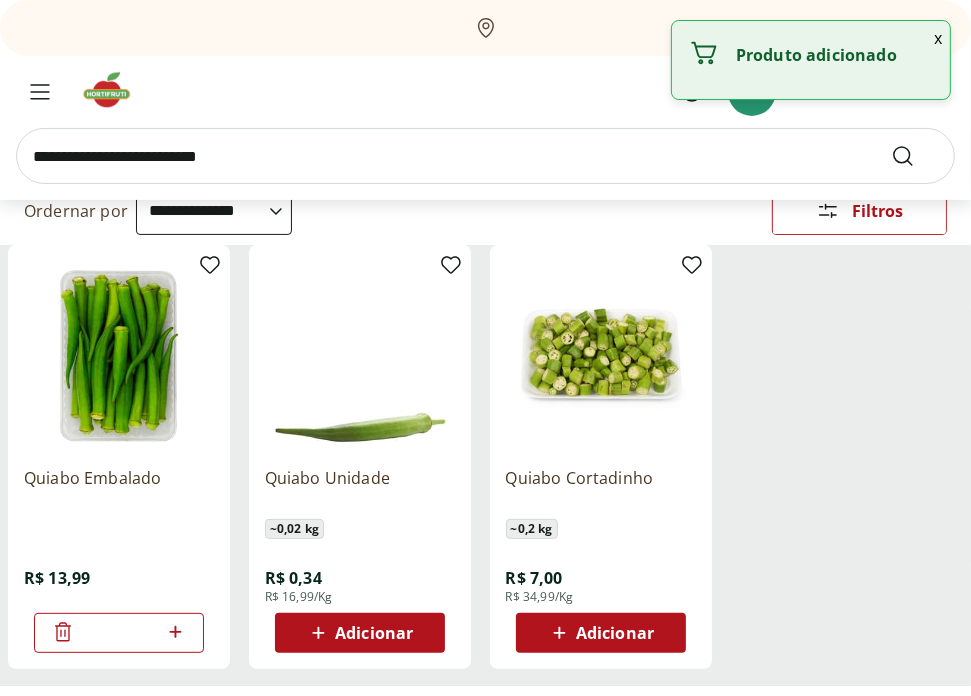 click at bounding box center [485, 156] 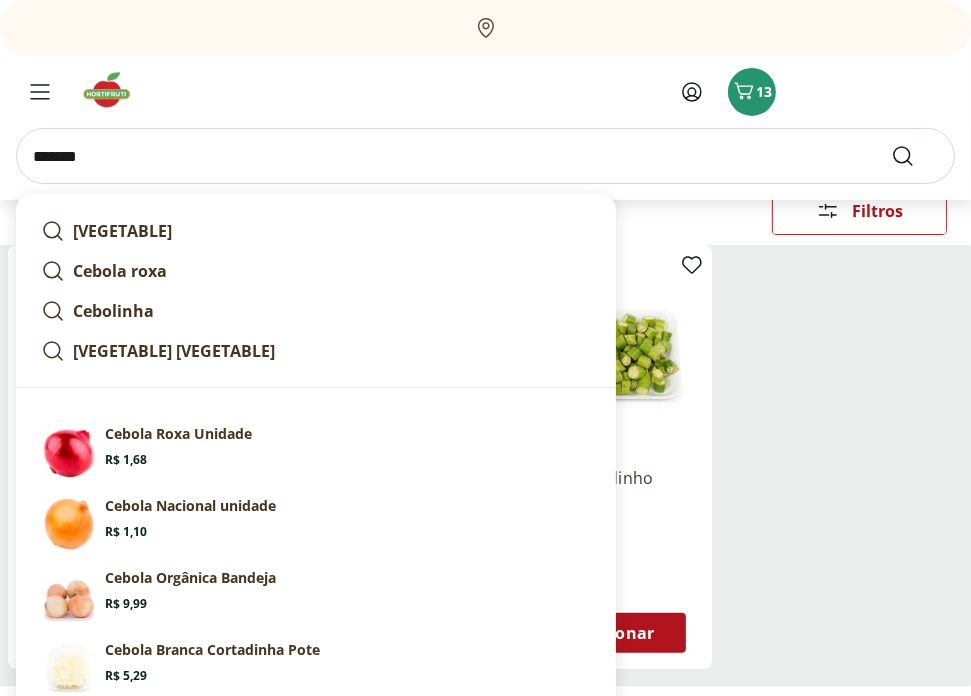 type on "*******" 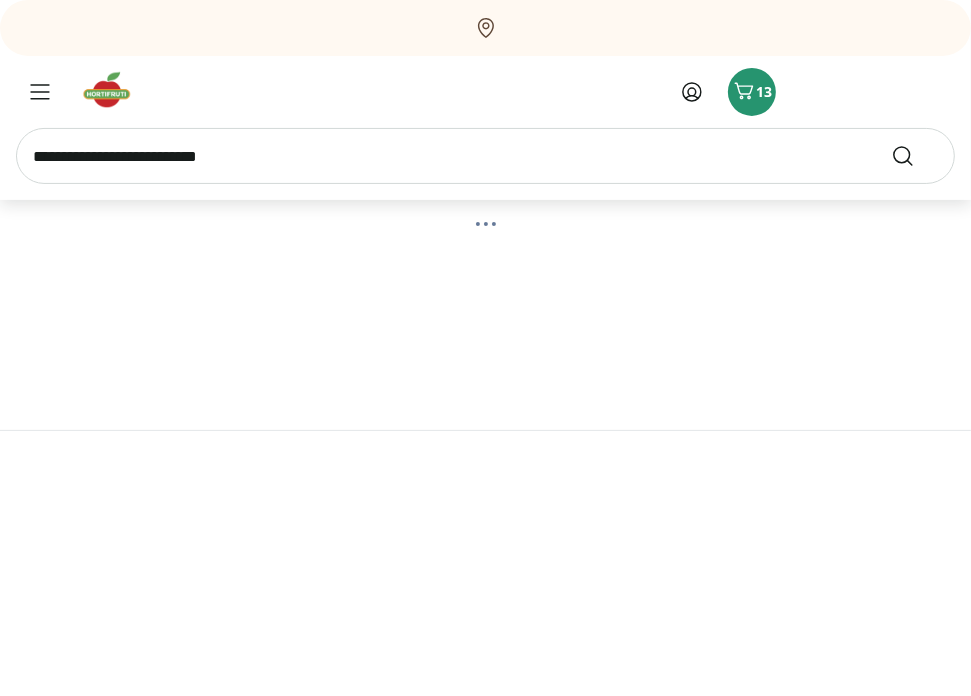 scroll, scrollTop: 0, scrollLeft: 0, axis: both 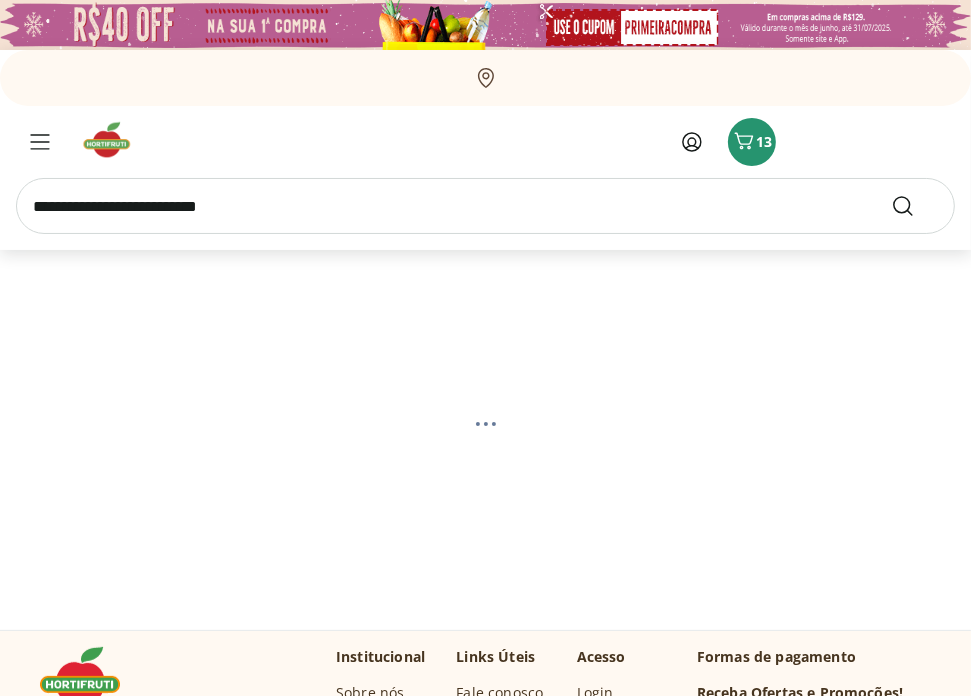 select on "**********" 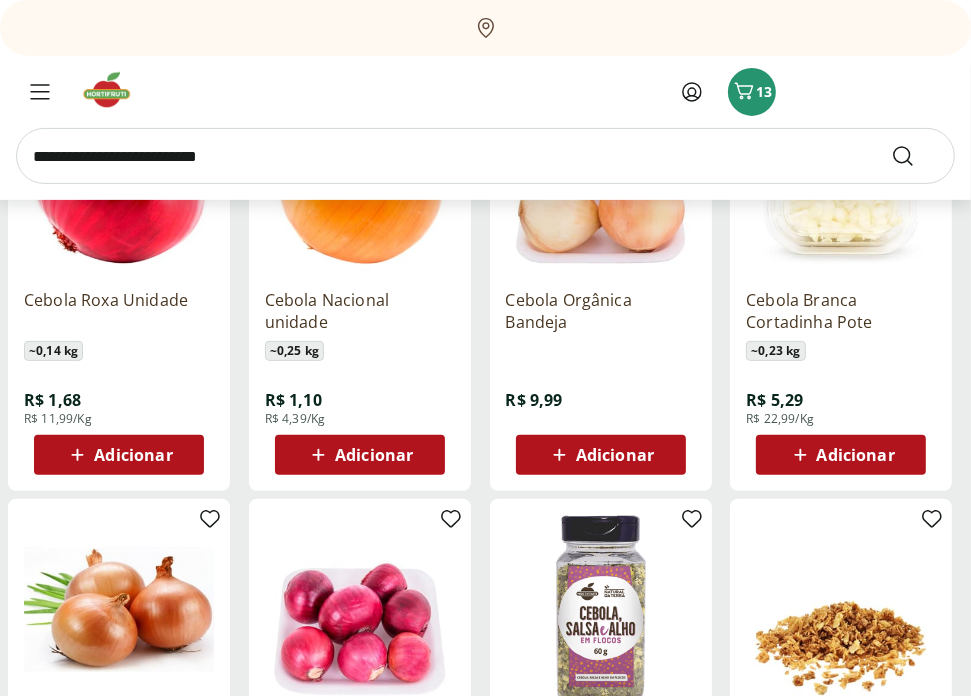 scroll, scrollTop: 400, scrollLeft: 0, axis: vertical 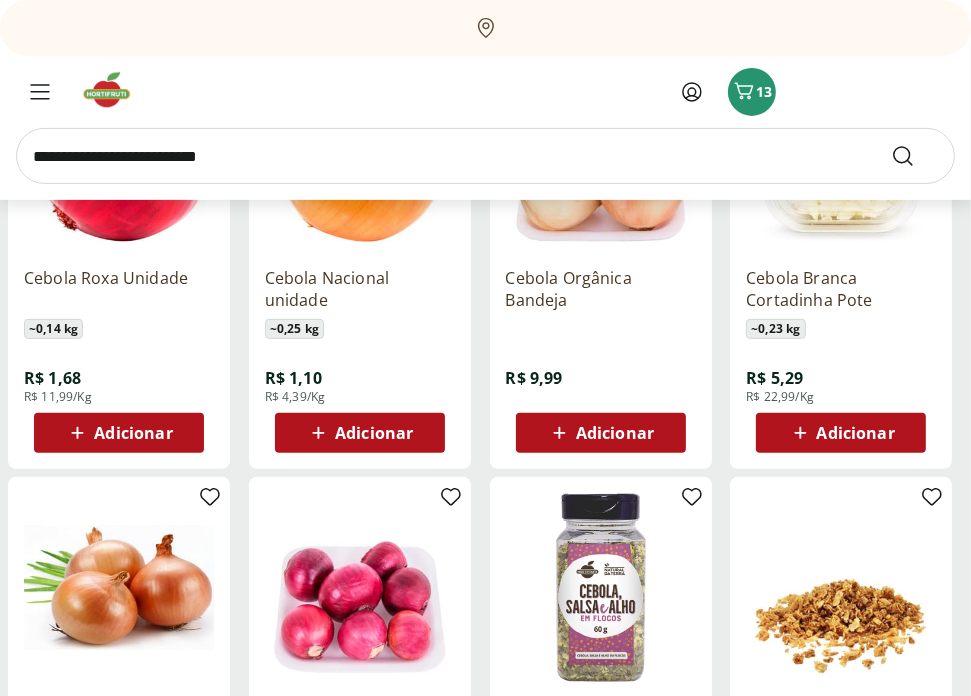 click on "Adicionar" at bounding box center [374, 433] 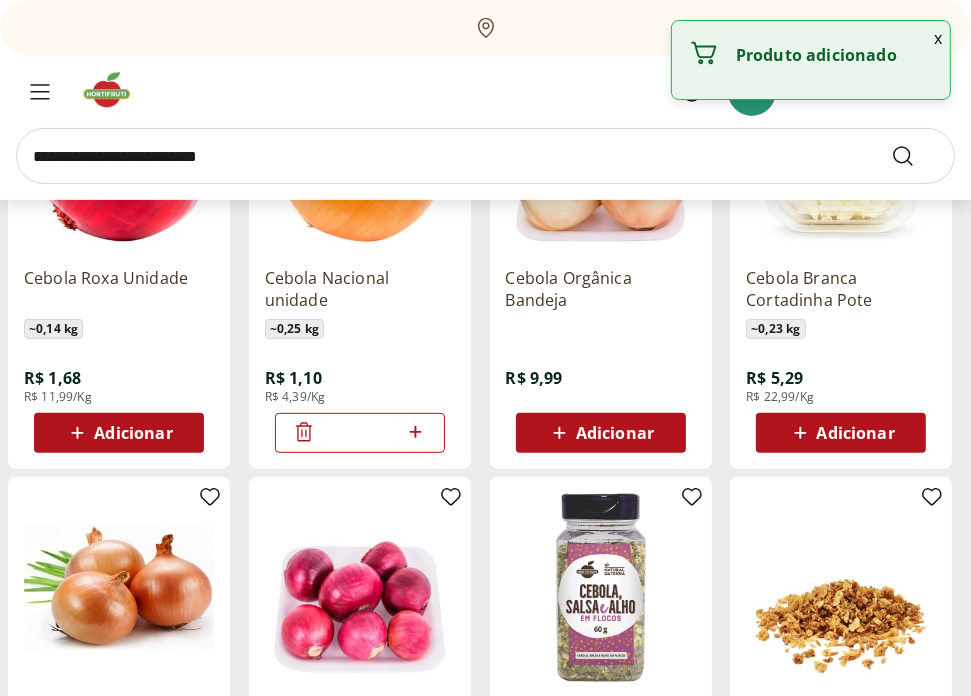 click 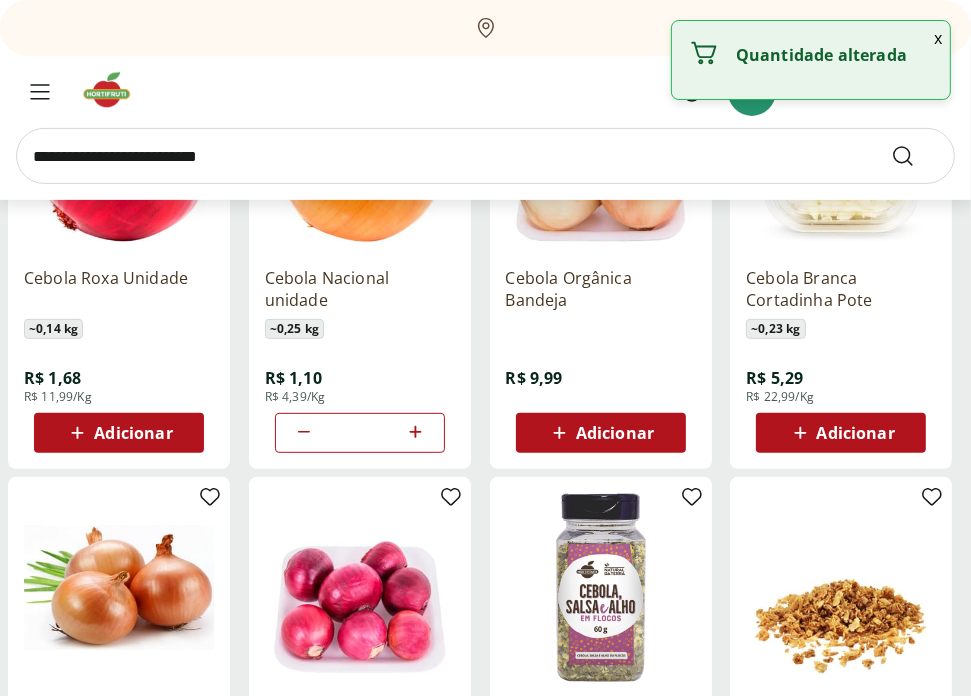 click 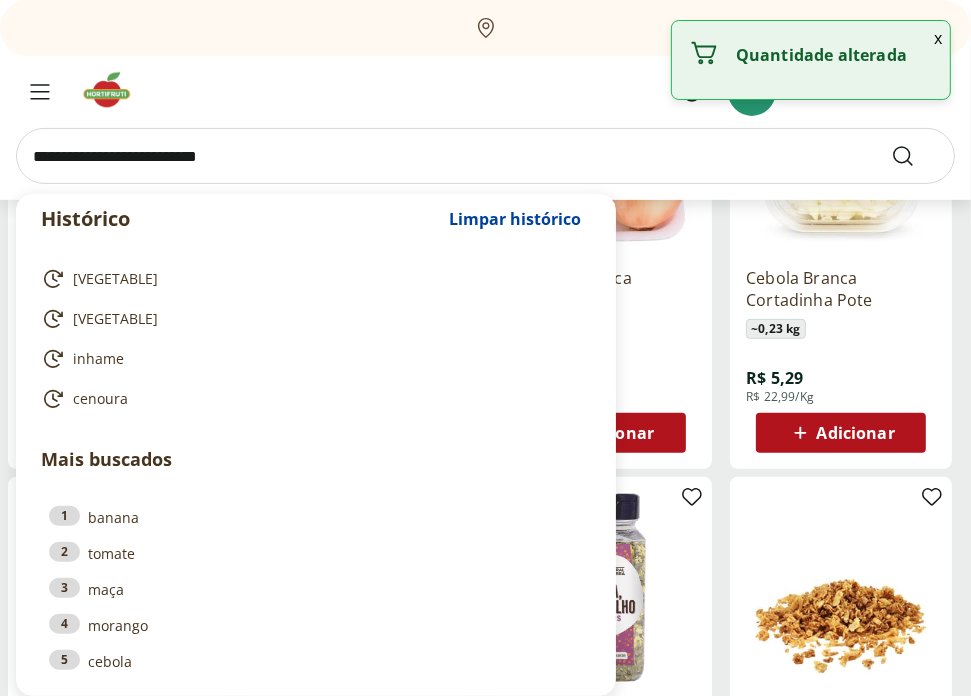click at bounding box center [485, 156] 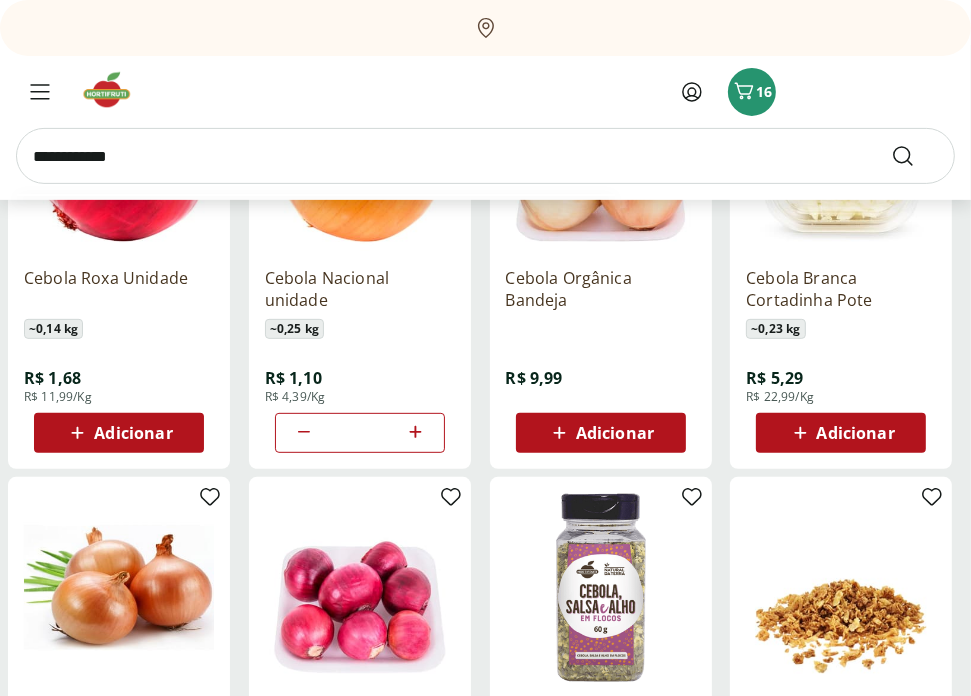 type on "**********" 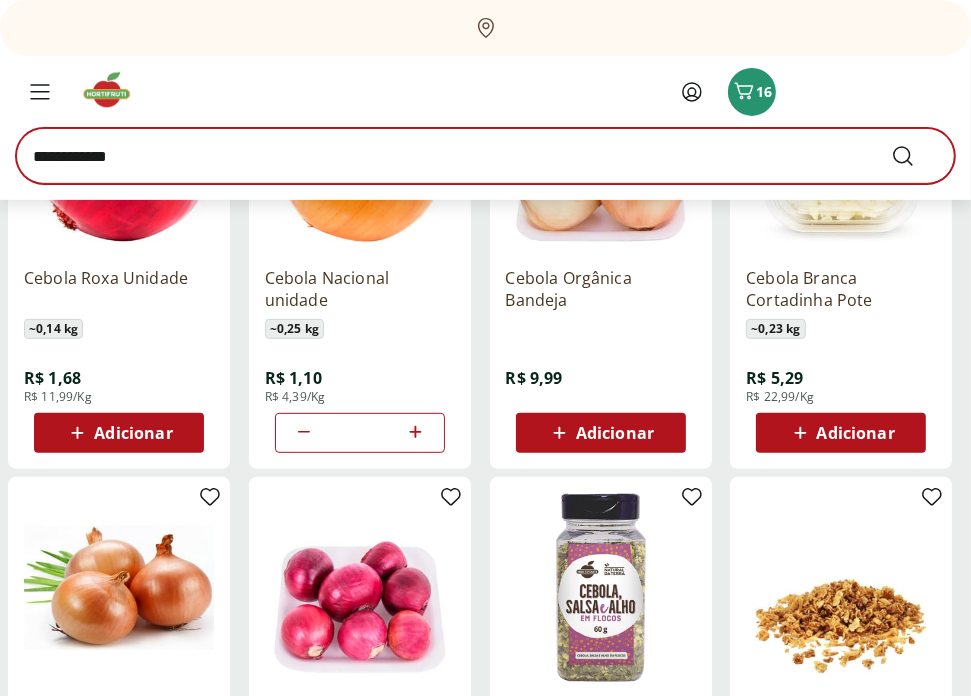 scroll, scrollTop: 0, scrollLeft: 0, axis: both 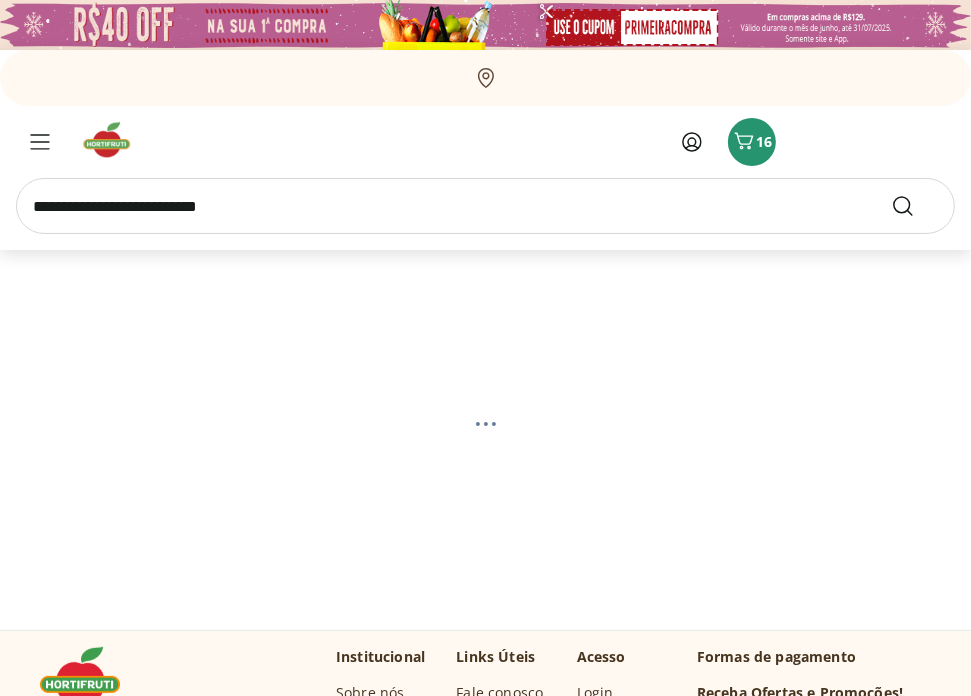 select on "**********" 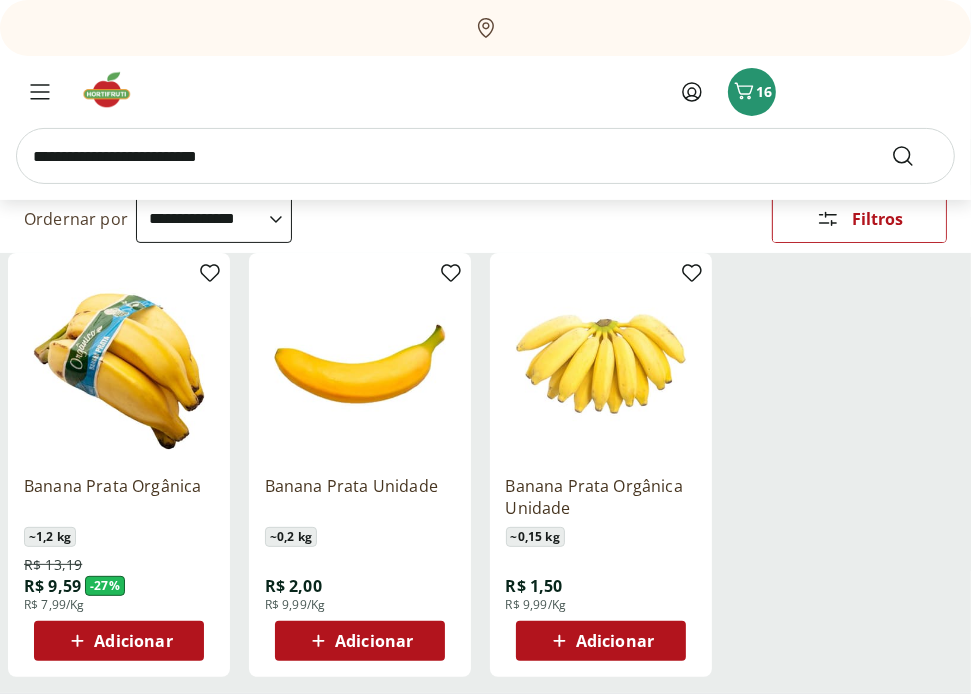 scroll, scrollTop: 300, scrollLeft: 0, axis: vertical 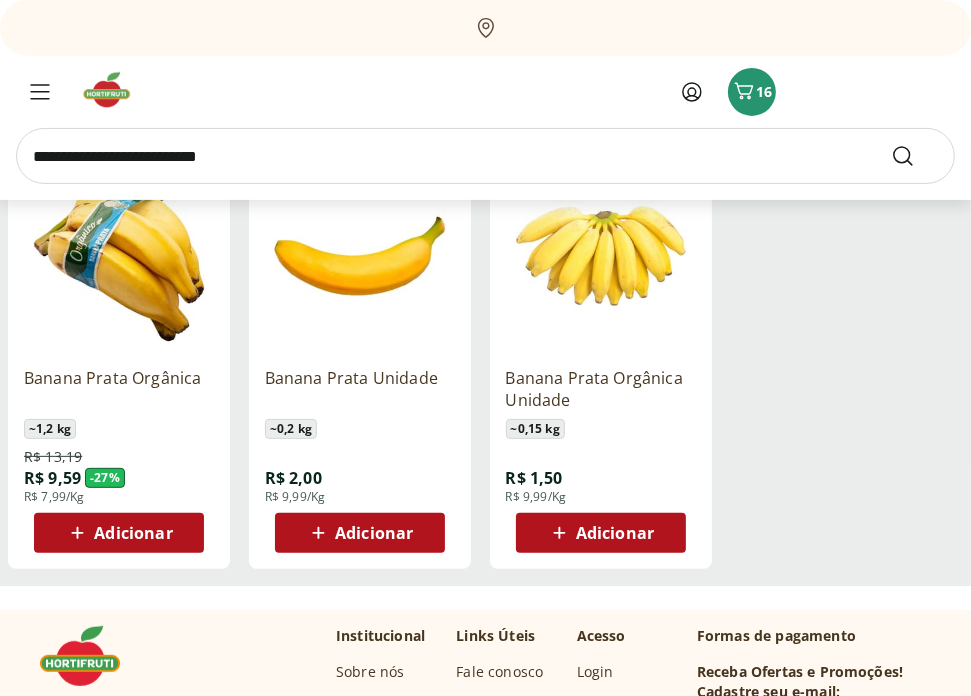 click on "Adicionar" at bounding box center (374, 533) 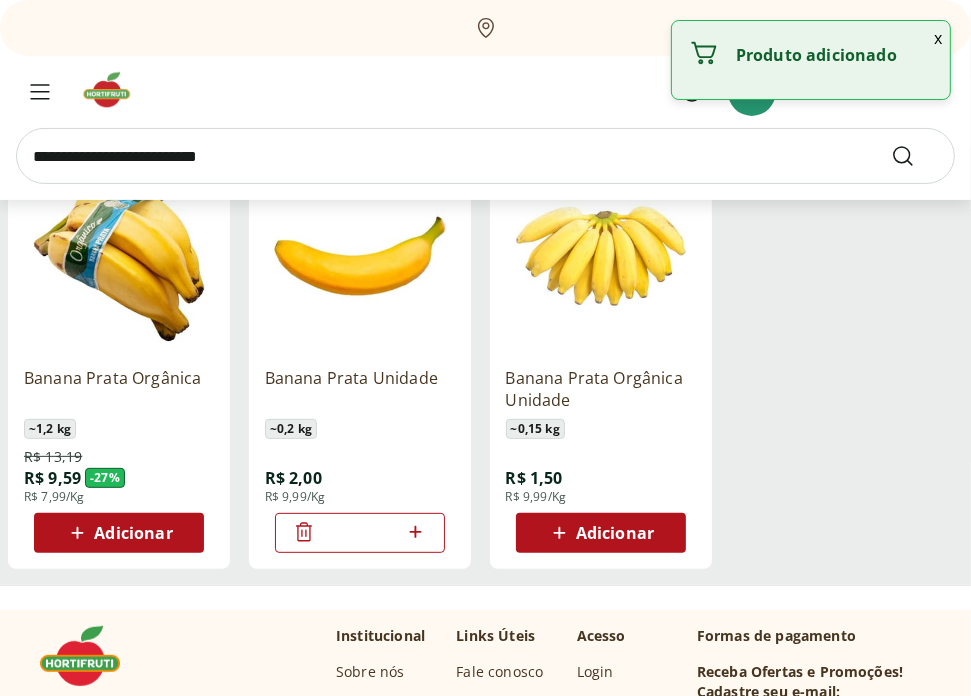 click 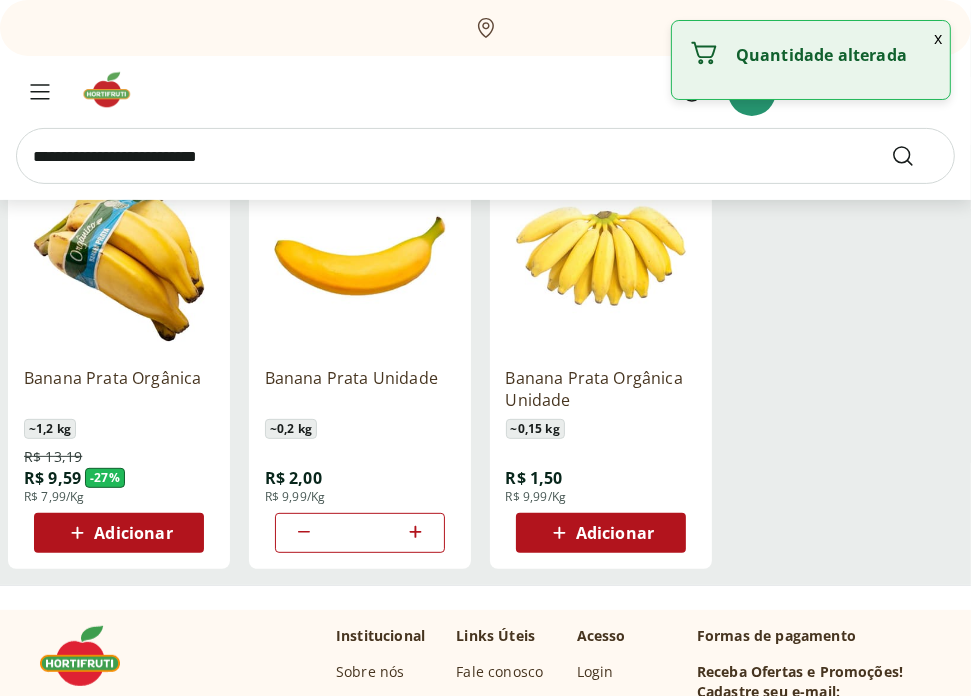 click 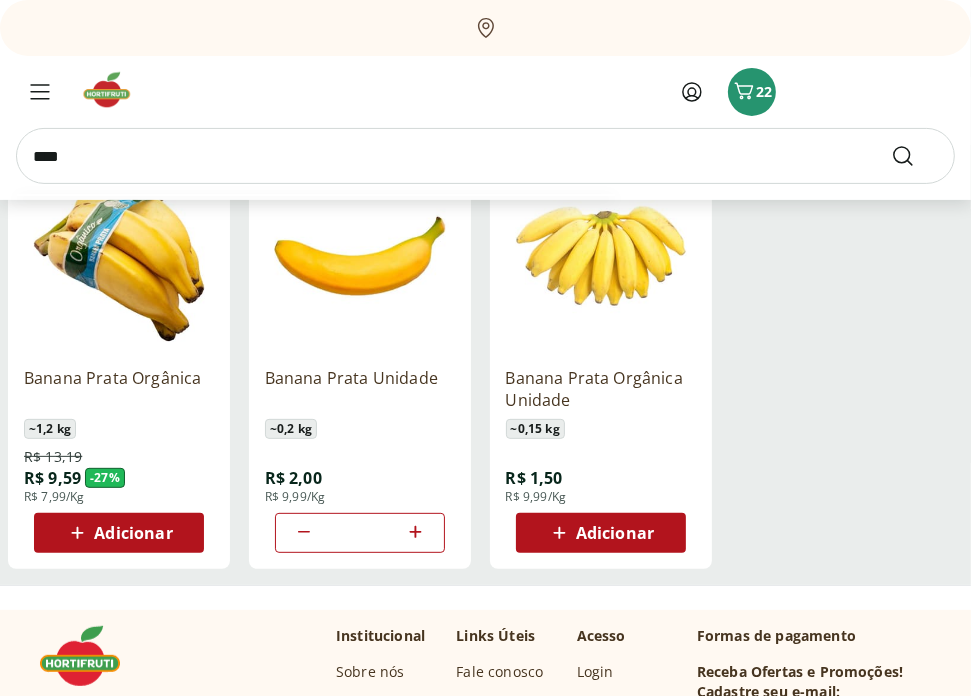 type on "****" 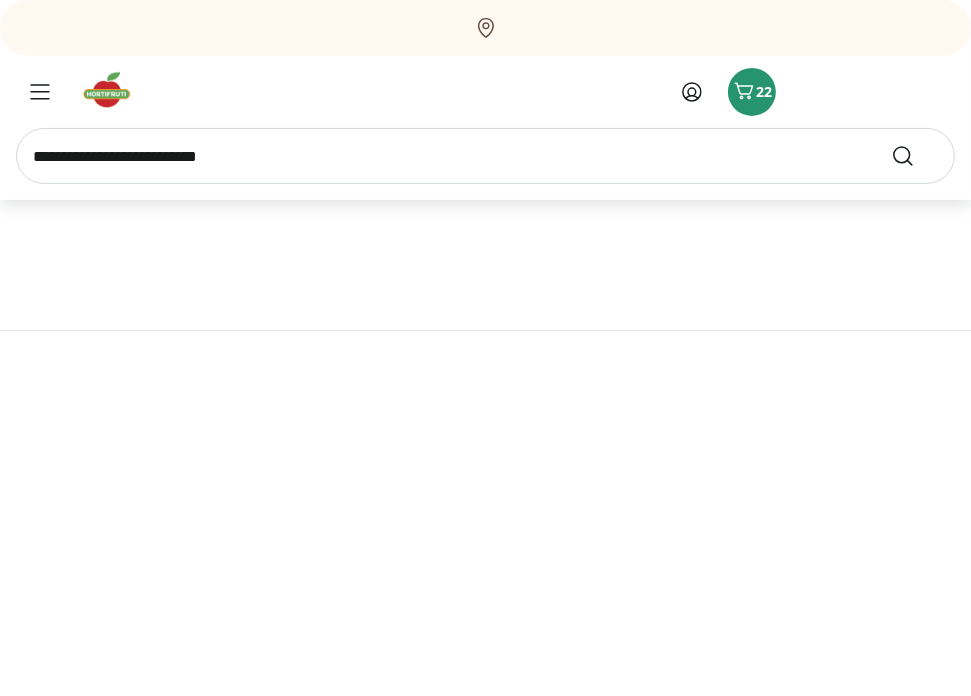 scroll, scrollTop: 0, scrollLeft: 0, axis: both 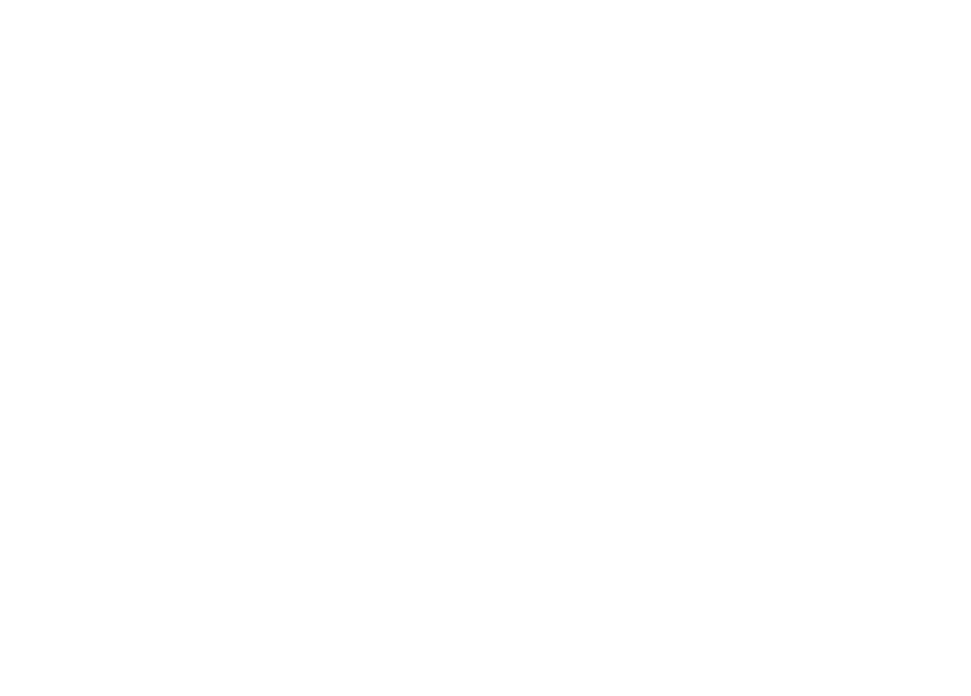 select on "**********" 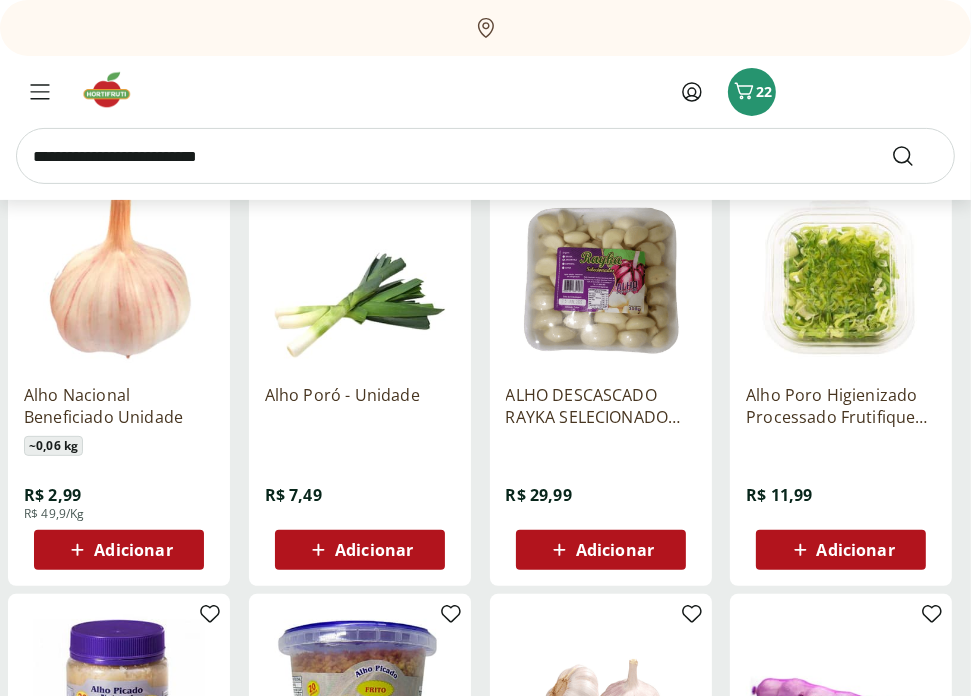 scroll, scrollTop: 300, scrollLeft: 0, axis: vertical 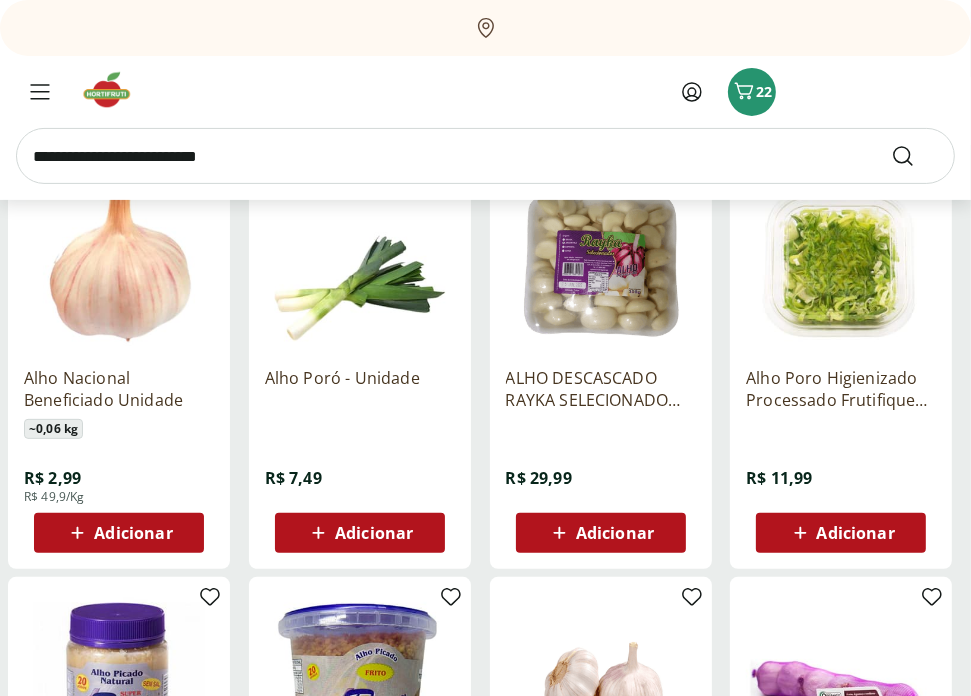 click on "Adicionar" at bounding box center (133, 533) 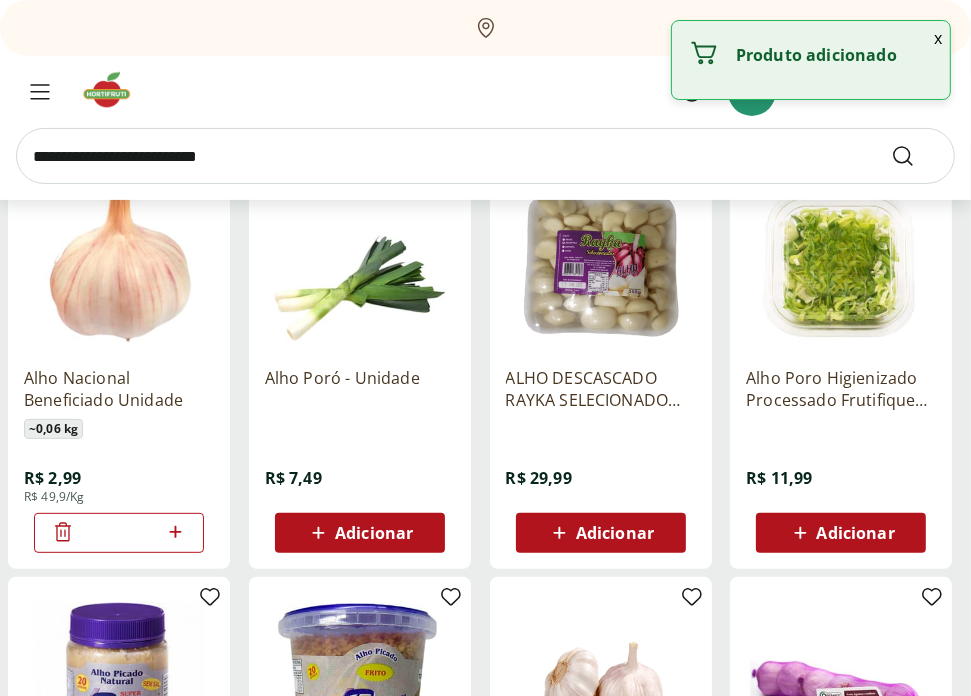 click 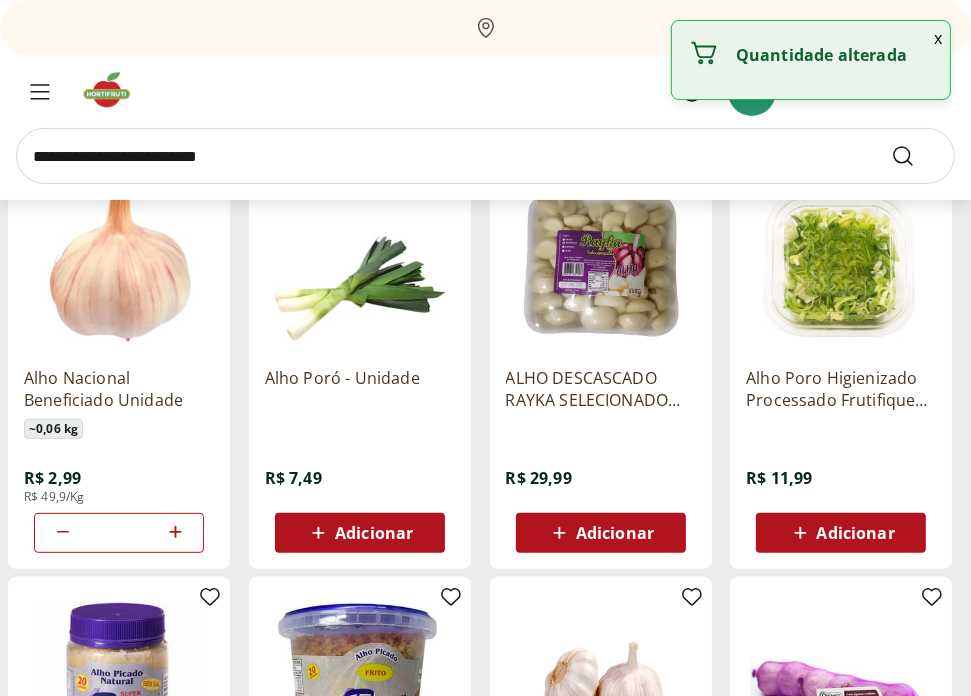 click 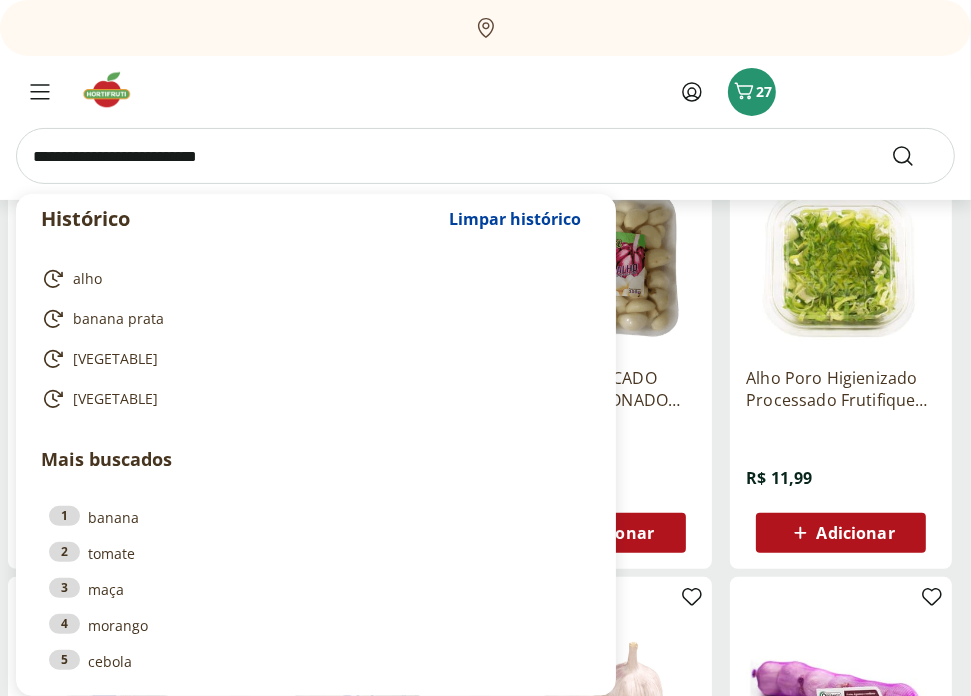 click at bounding box center [485, 156] 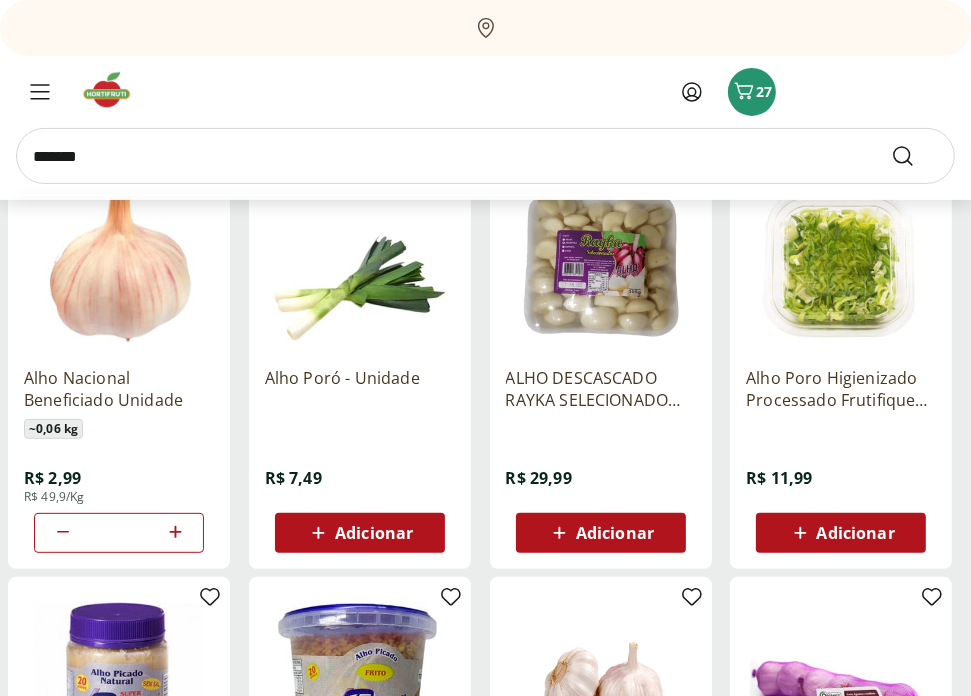 type on "*******" 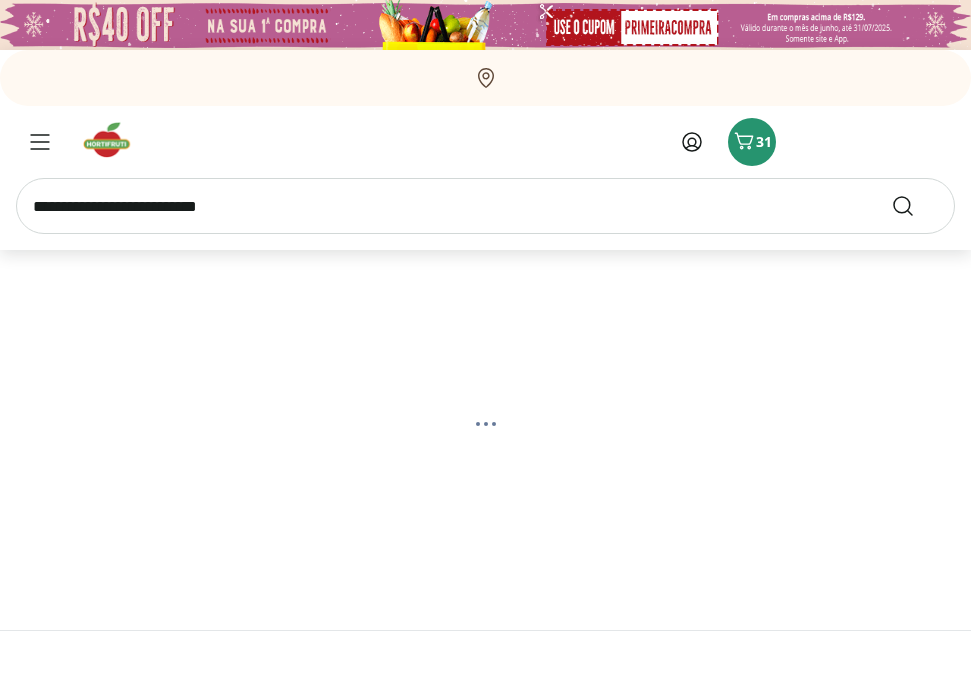 scroll, scrollTop: 0, scrollLeft: 0, axis: both 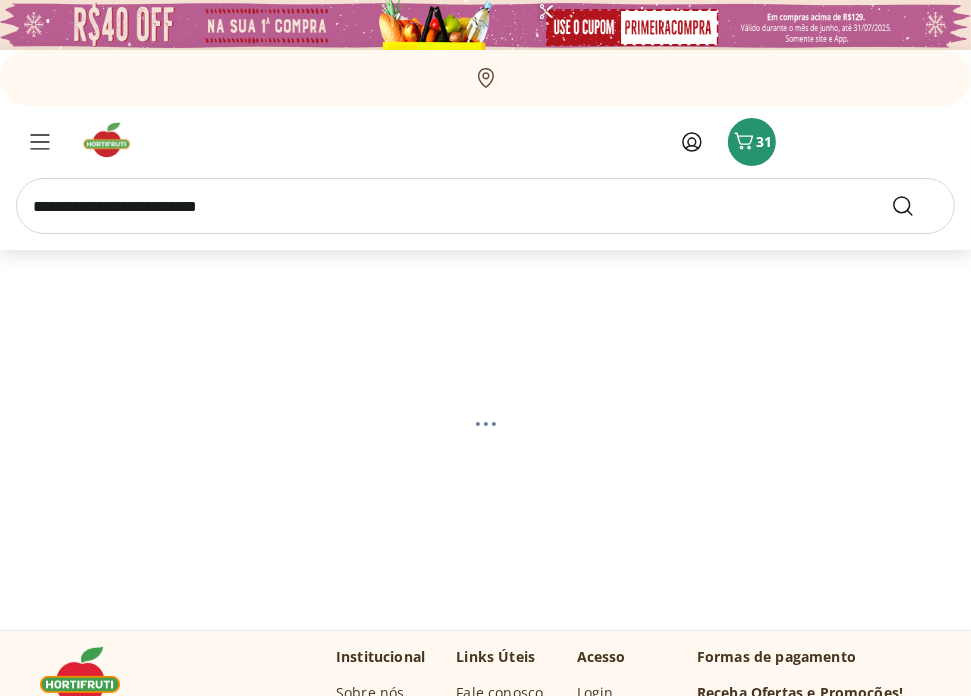 select on "**********" 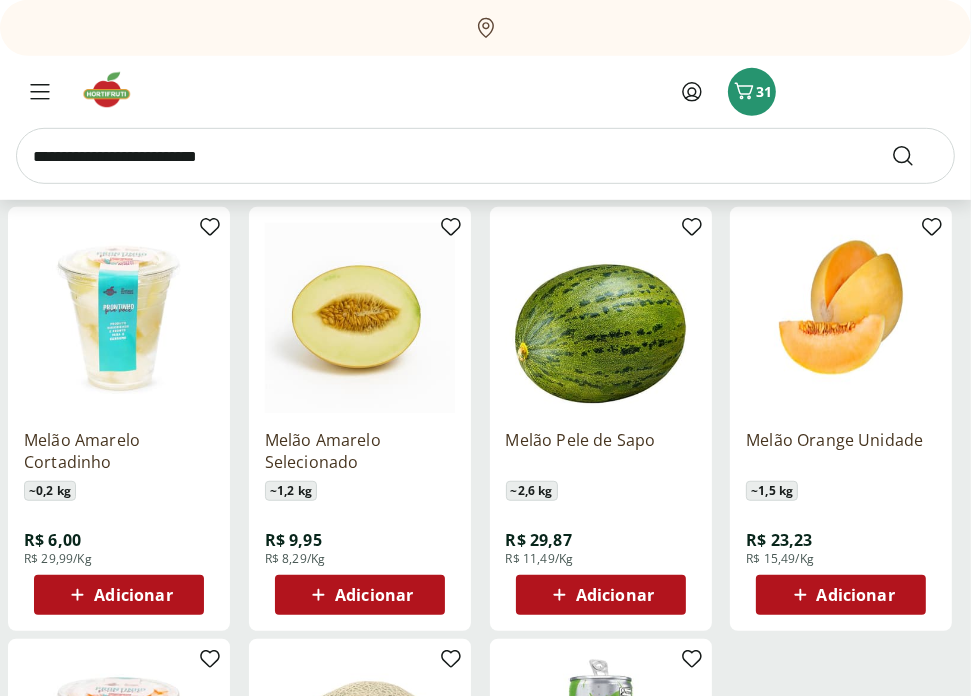 scroll, scrollTop: 700, scrollLeft: 0, axis: vertical 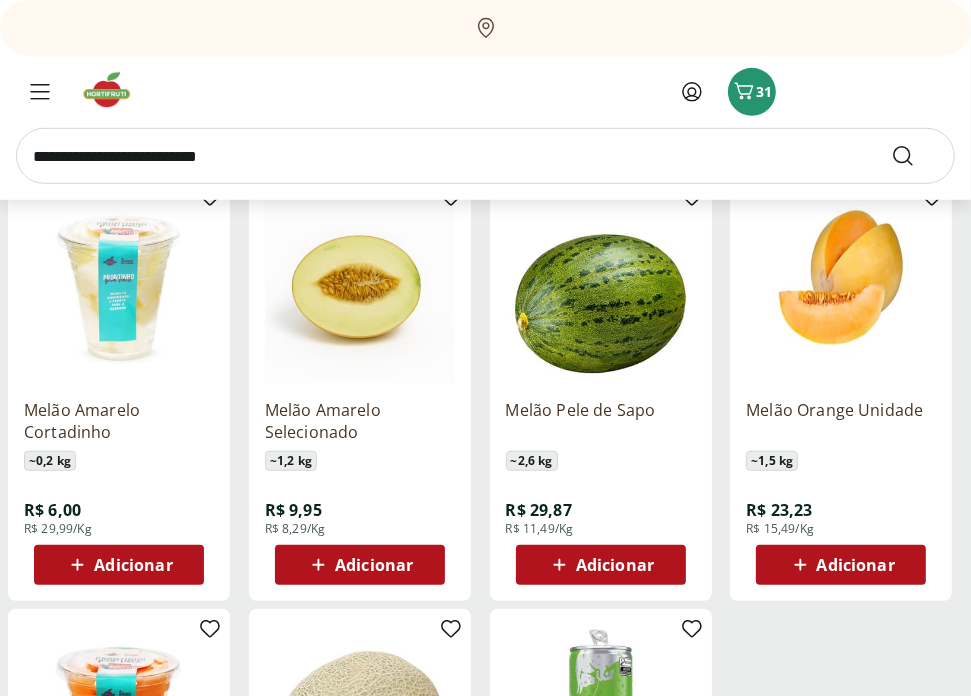 click on "Adicionar" at bounding box center [374, 565] 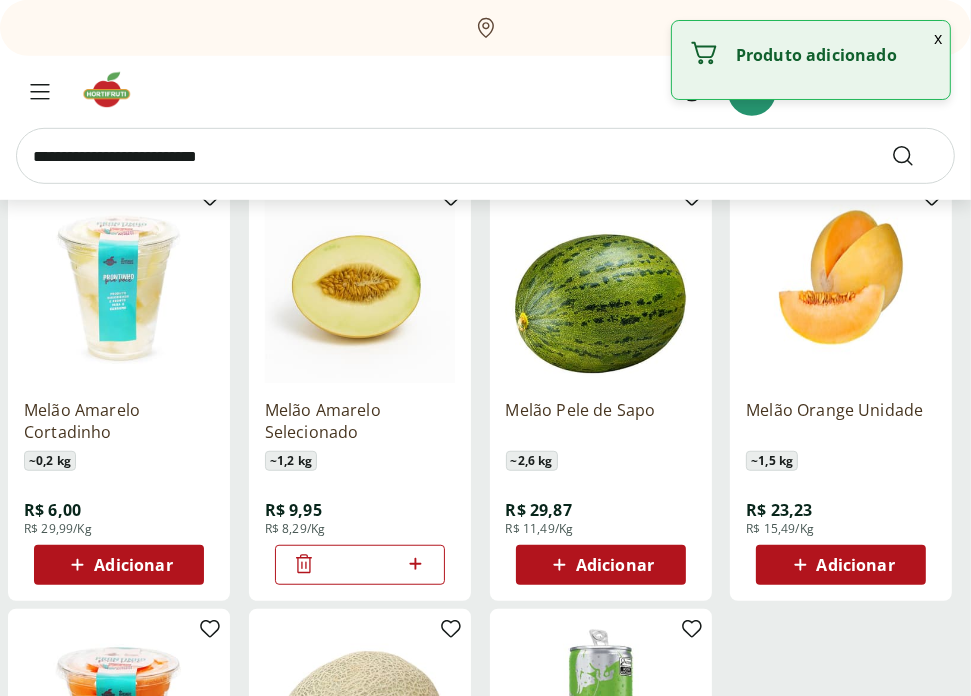 click at bounding box center (485, 156) 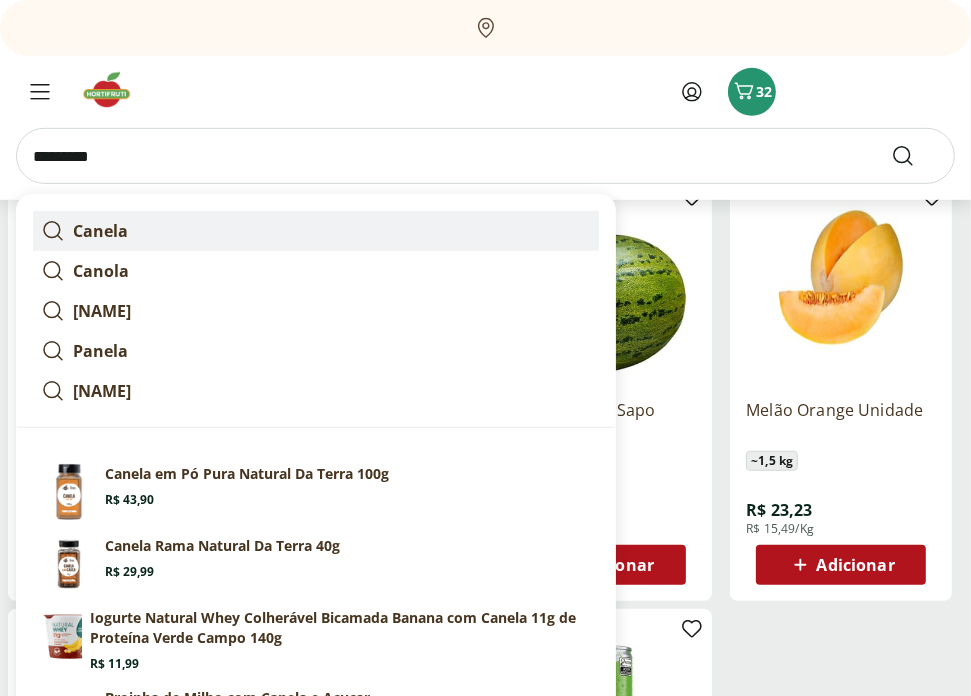click on "Canela" at bounding box center [100, 231] 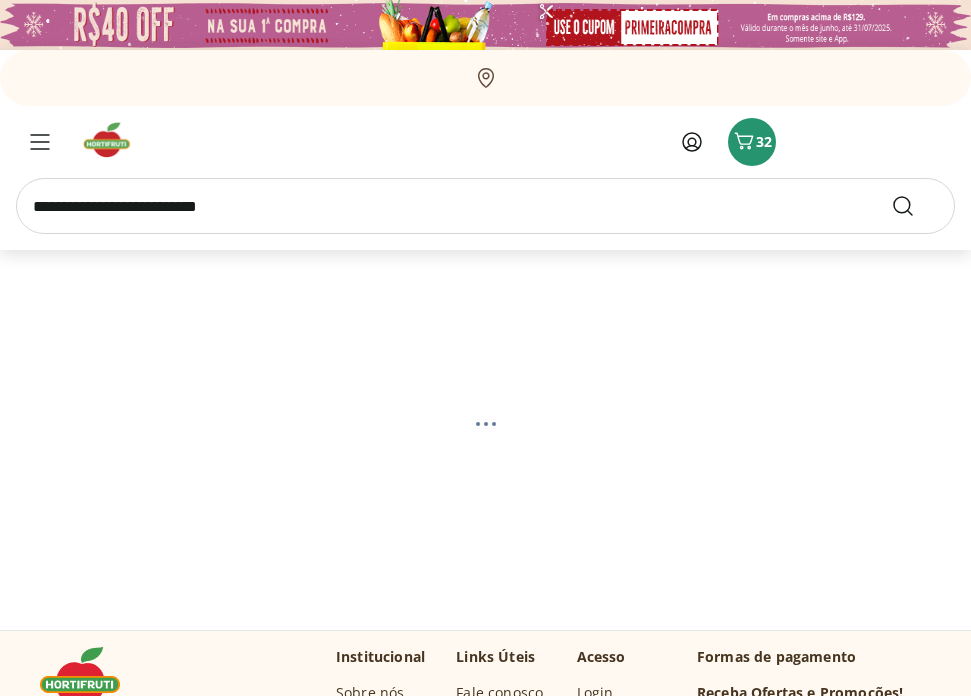 scroll, scrollTop: 0, scrollLeft: 0, axis: both 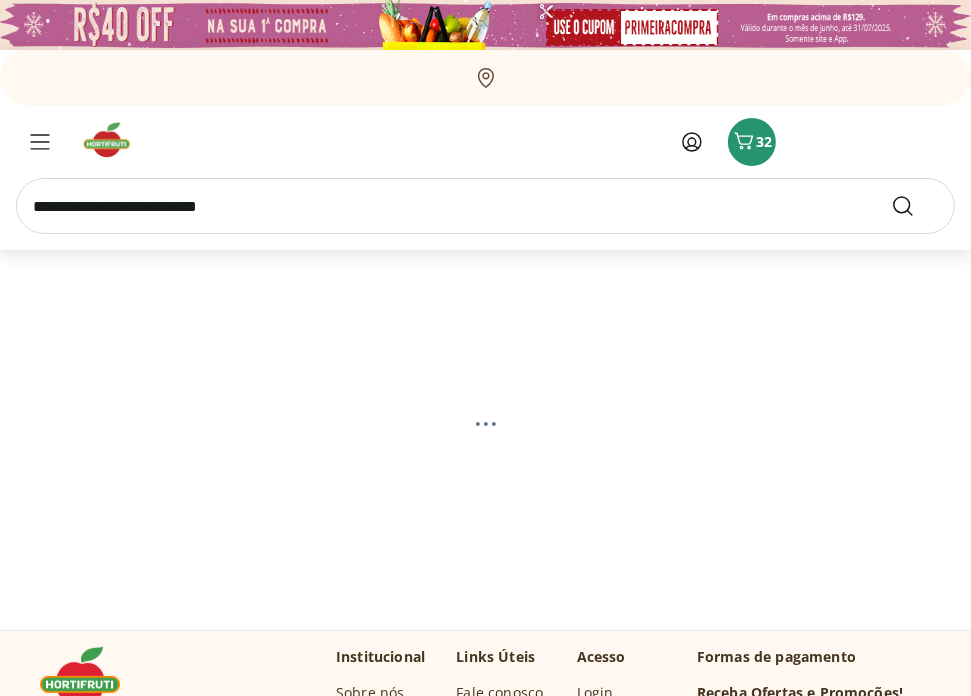 select on "**********" 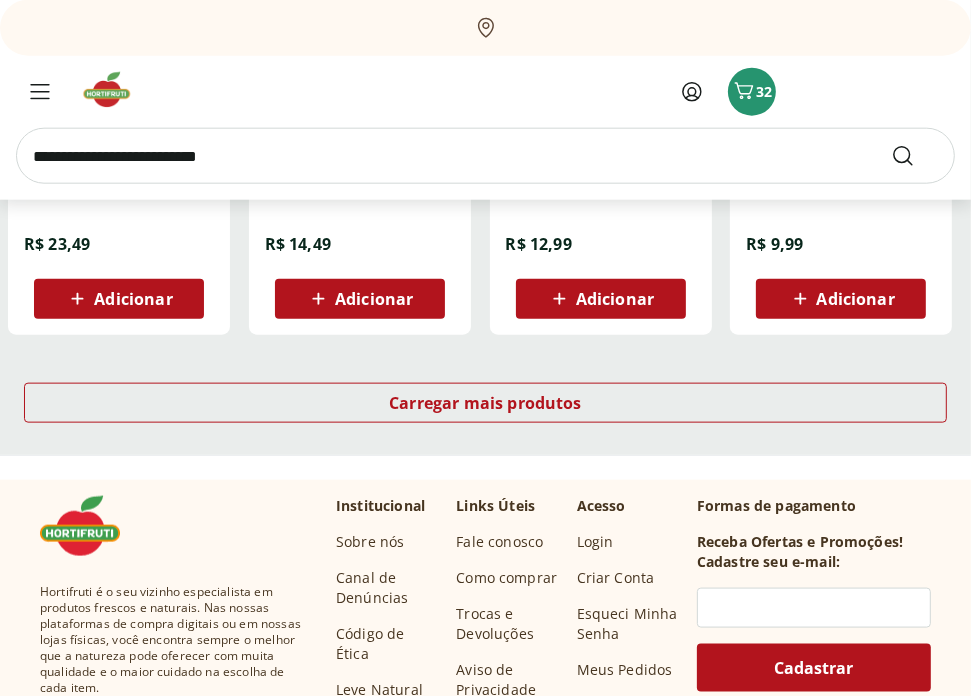 scroll, scrollTop: 1400, scrollLeft: 0, axis: vertical 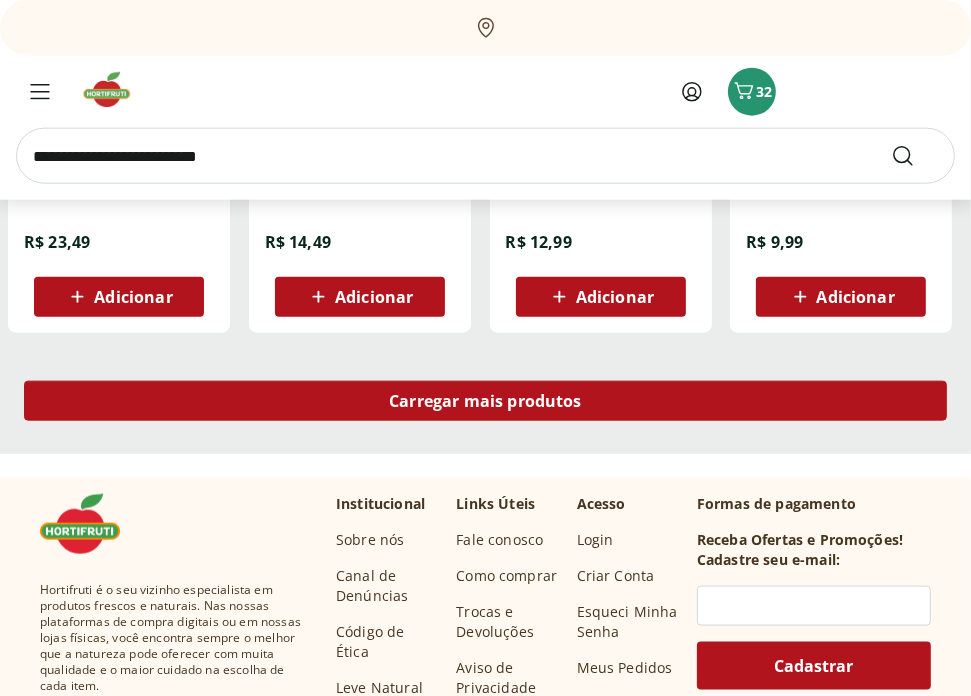 click on "Carregar mais produtos" at bounding box center [485, 401] 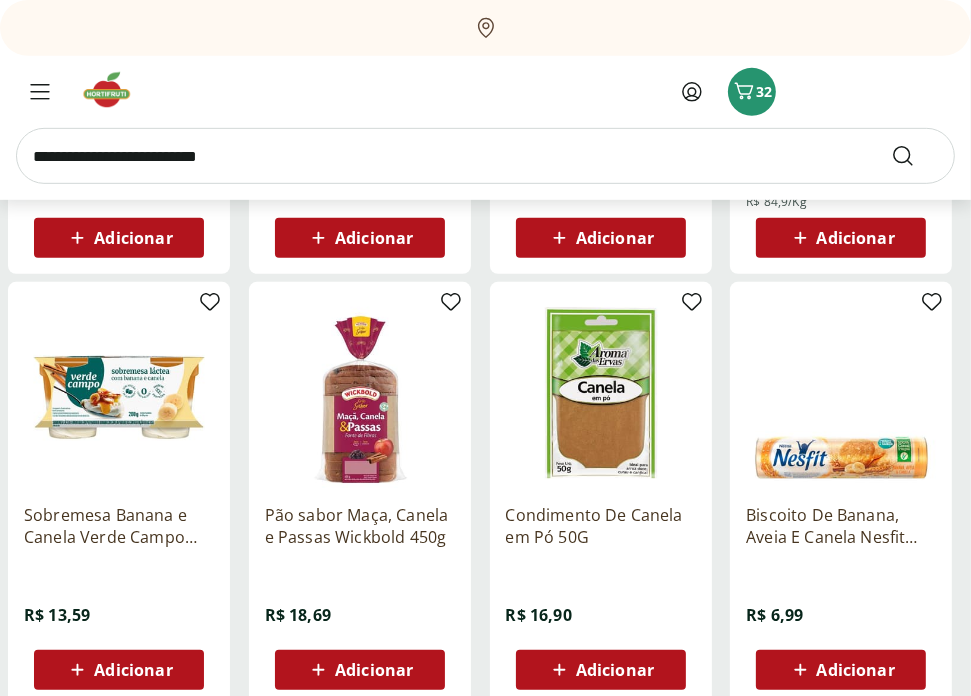 scroll, scrollTop: 600, scrollLeft: 0, axis: vertical 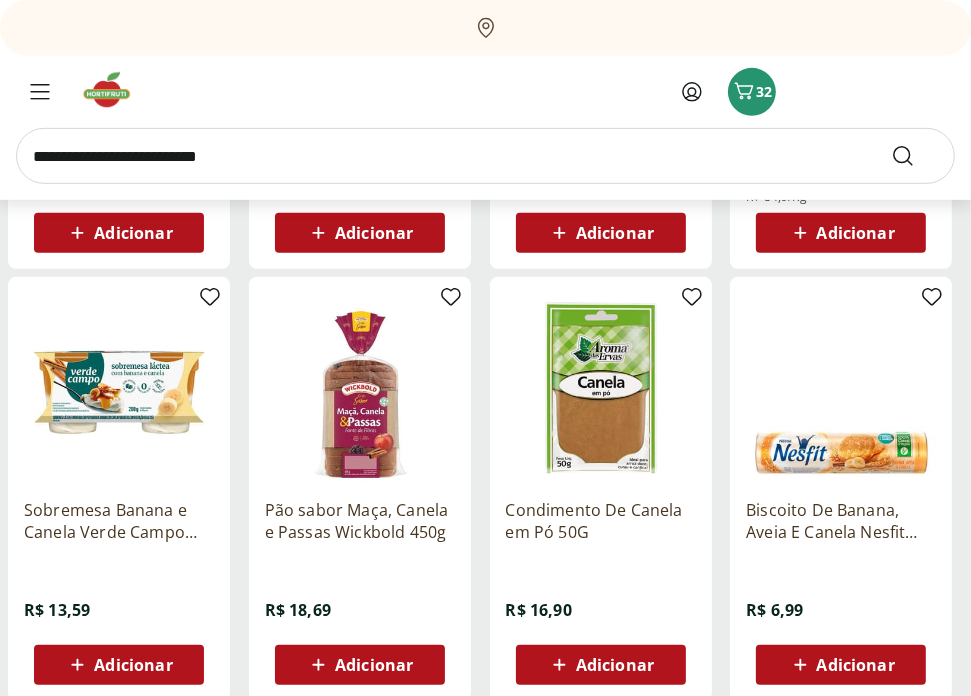 click on "Adicionar" at bounding box center (615, 665) 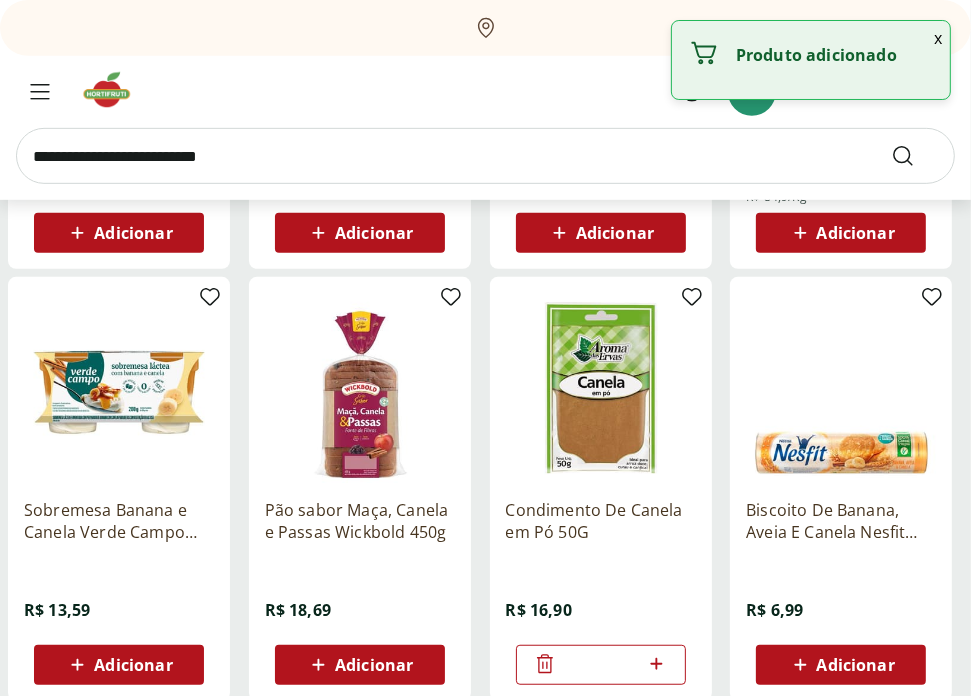 click at bounding box center [485, 156] 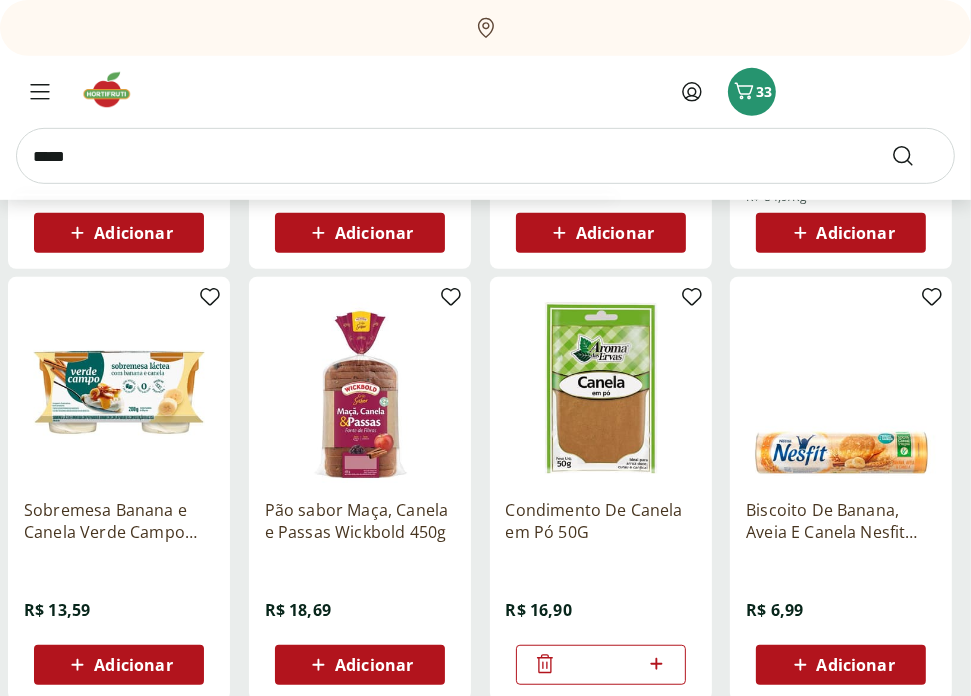 type on "*****" 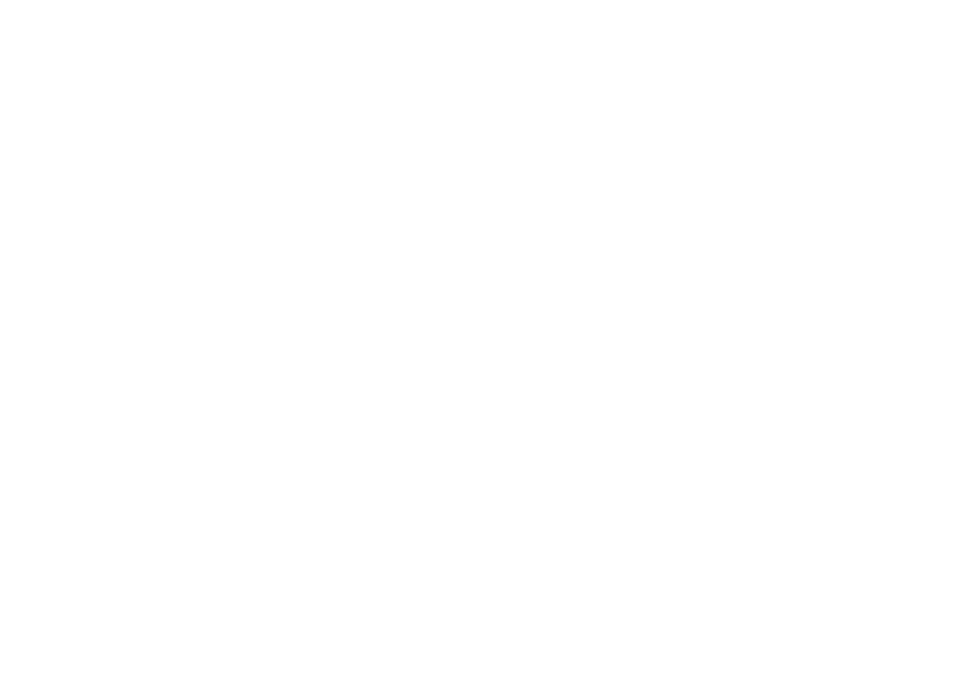 scroll, scrollTop: 0, scrollLeft: 0, axis: both 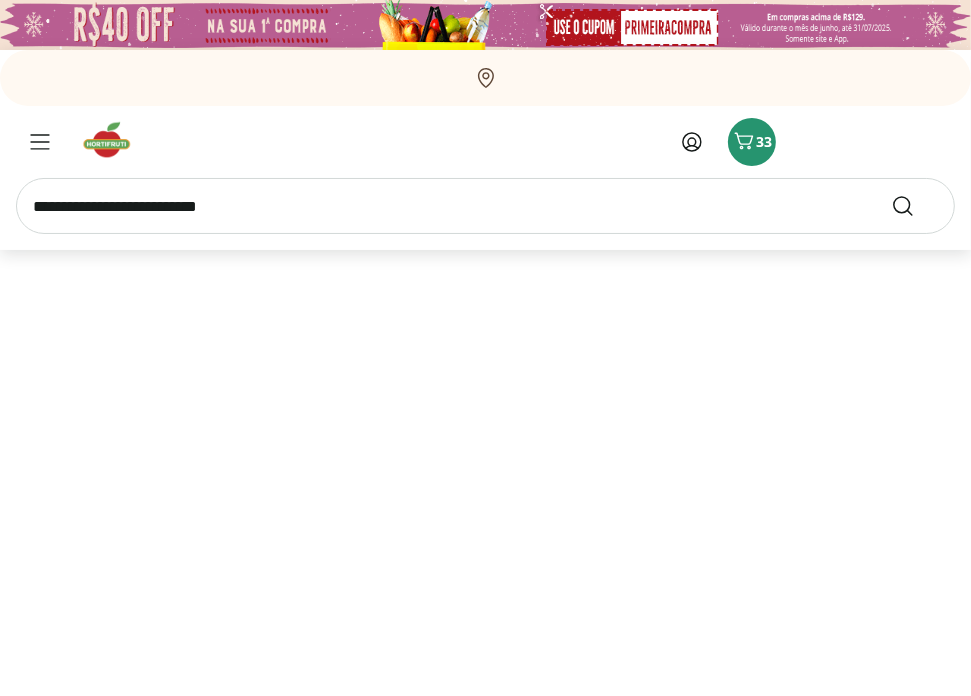 select on "**********" 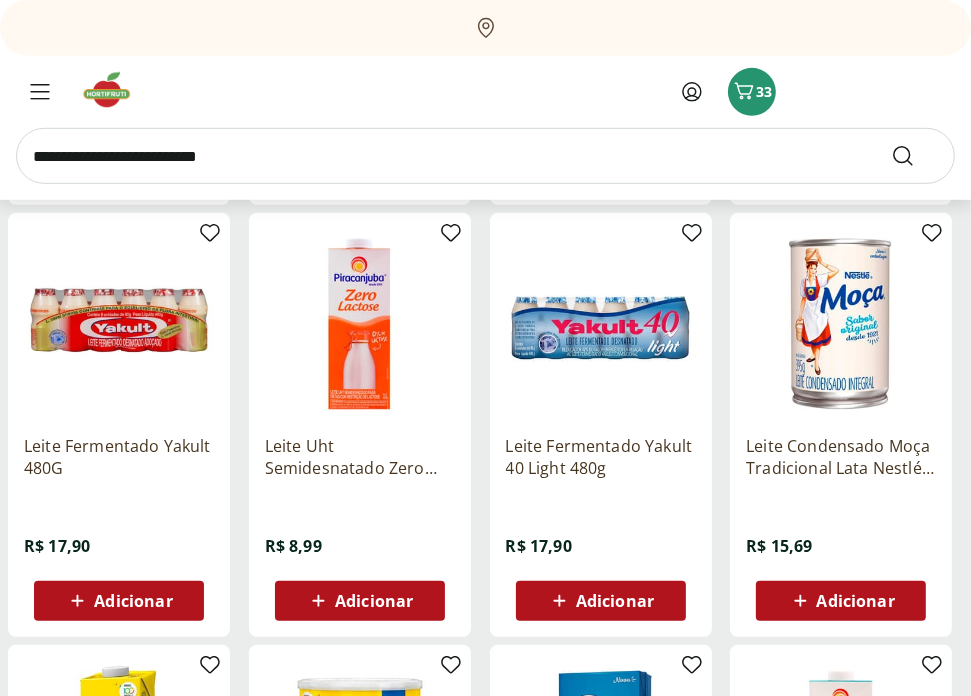 scroll, scrollTop: 700, scrollLeft: 0, axis: vertical 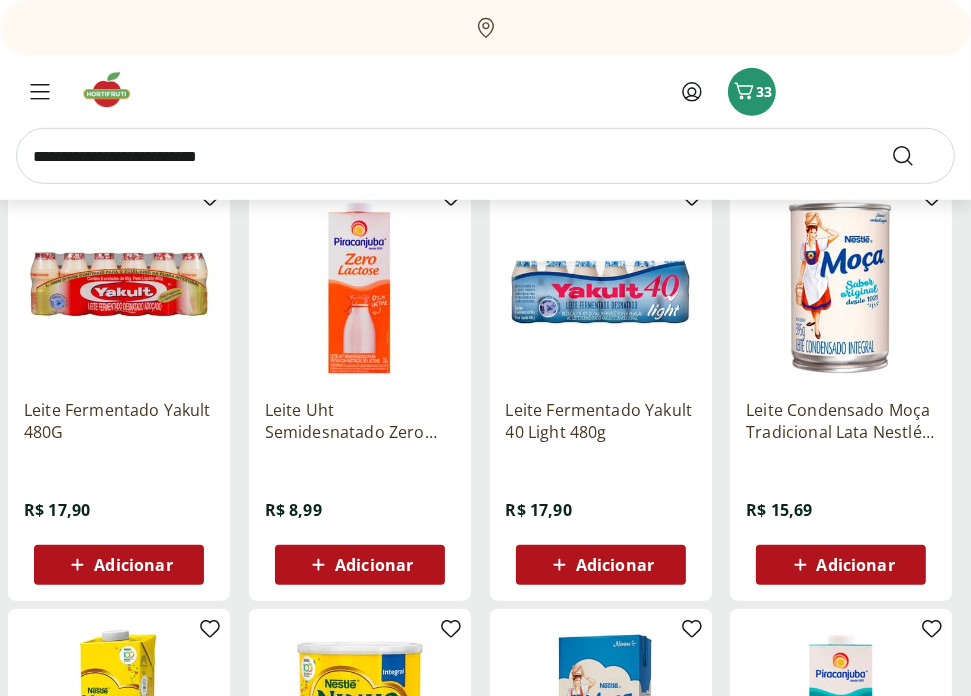click on "Adicionar" at bounding box center (374, 565) 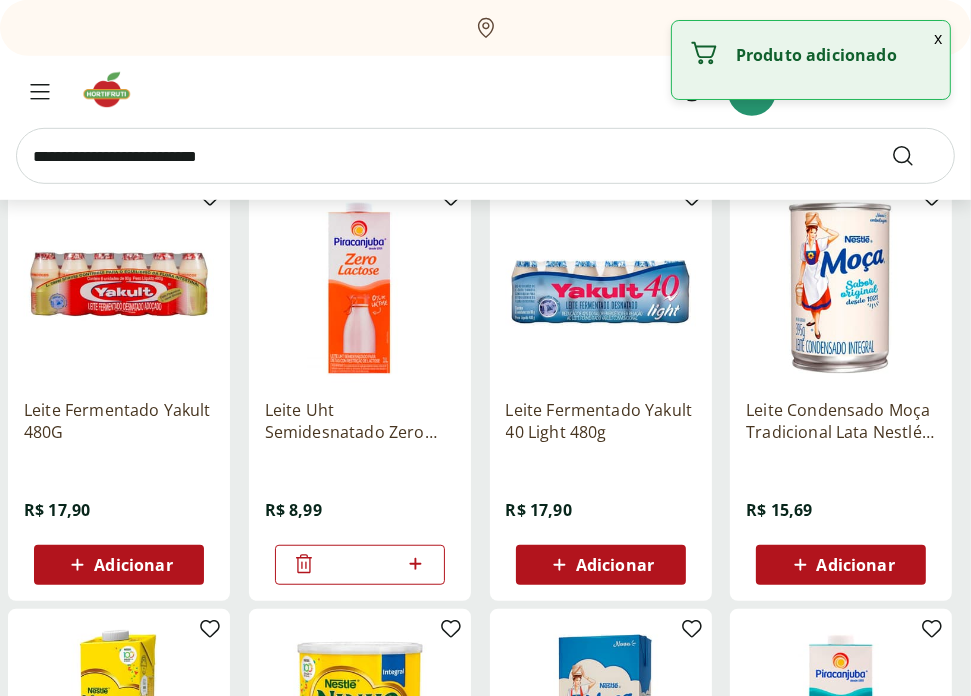 click 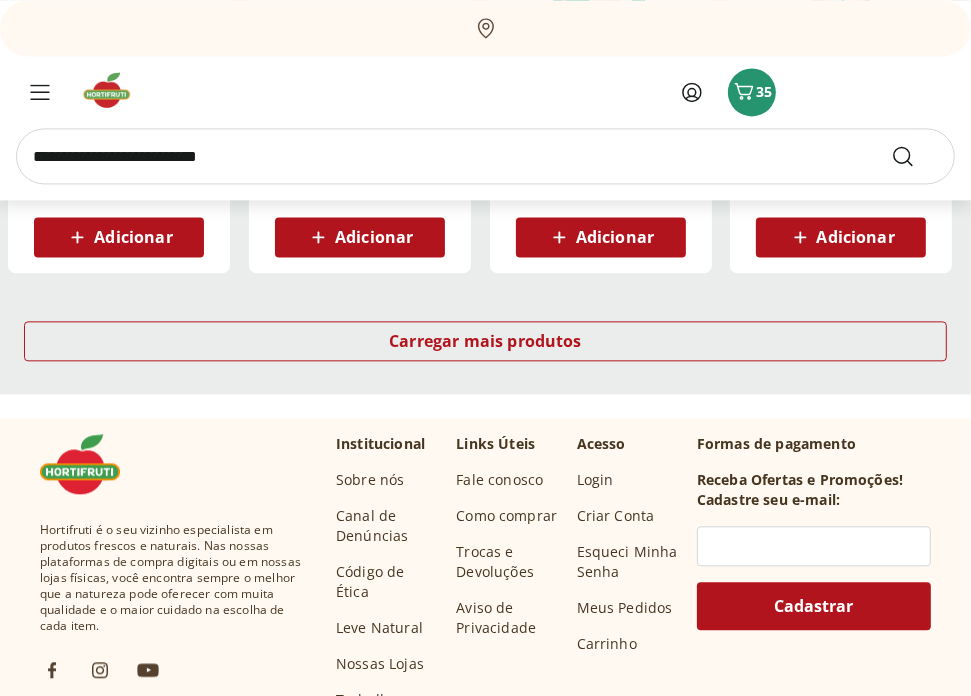 scroll, scrollTop: 2600, scrollLeft: 0, axis: vertical 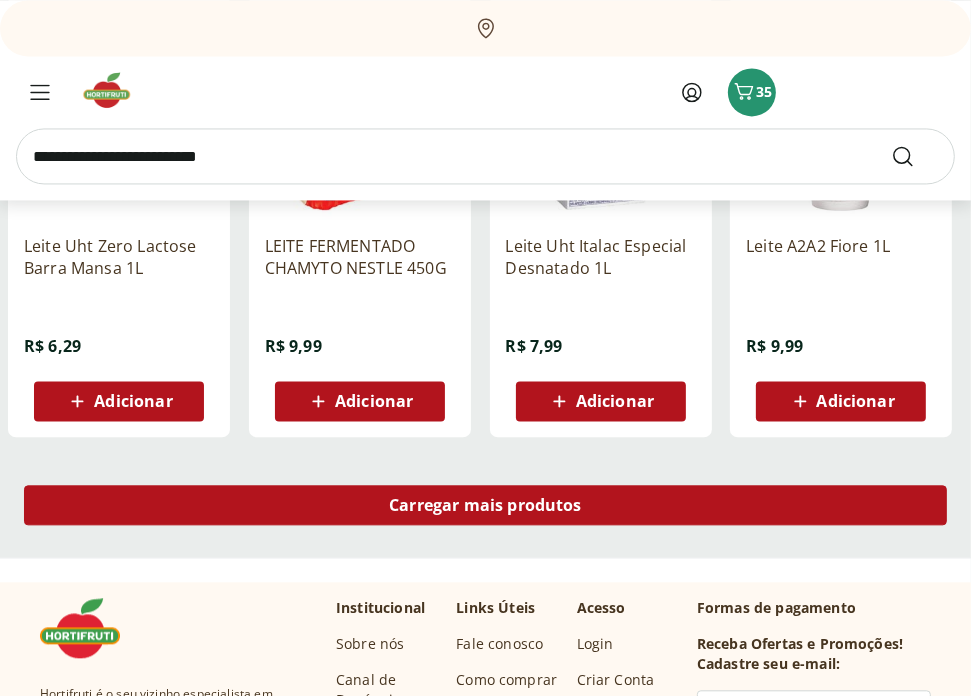 click on "Carregar mais produtos" at bounding box center [485, 505] 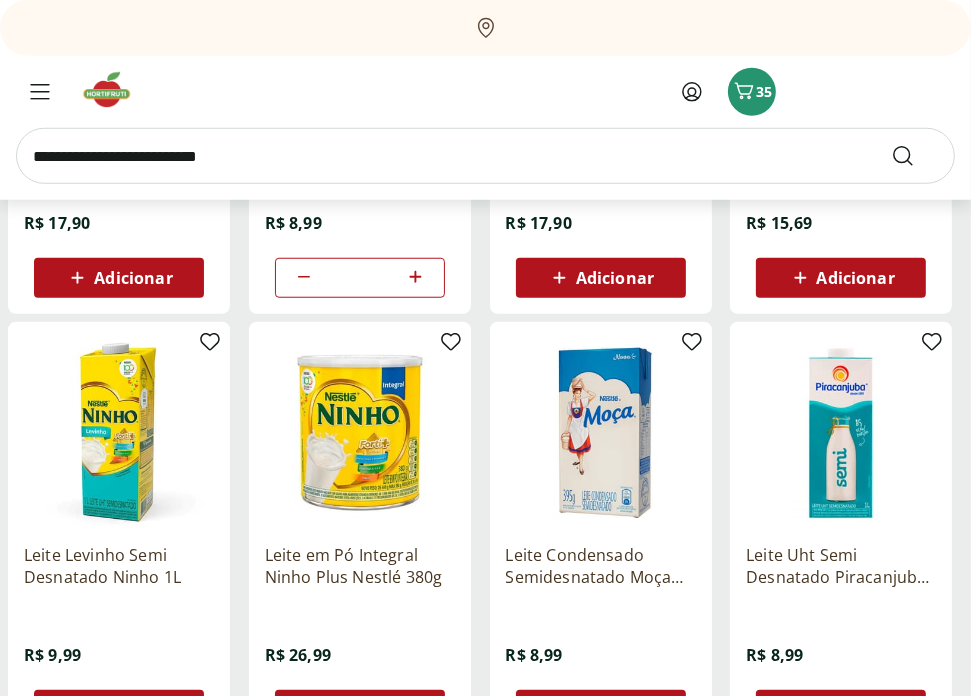 scroll, scrollTop: 800, scrollLeft: 0, axis: vertical 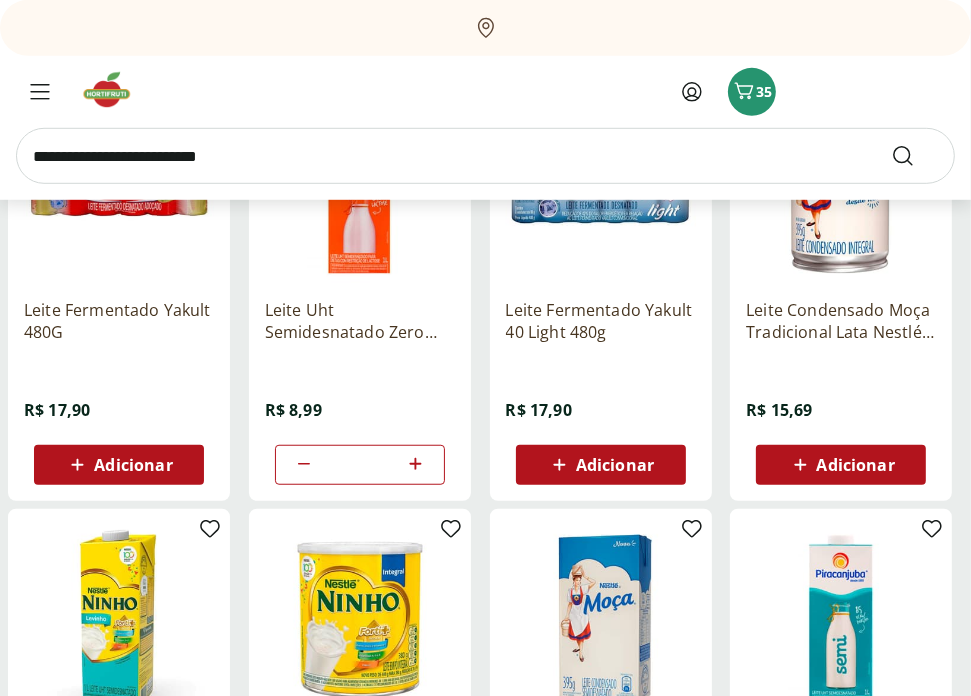 click 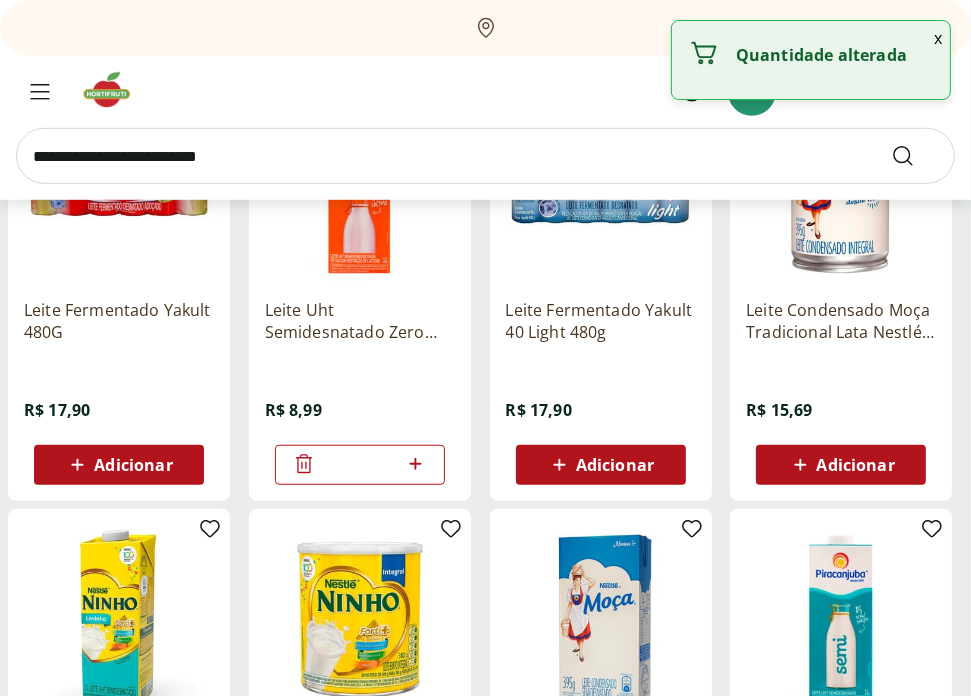click 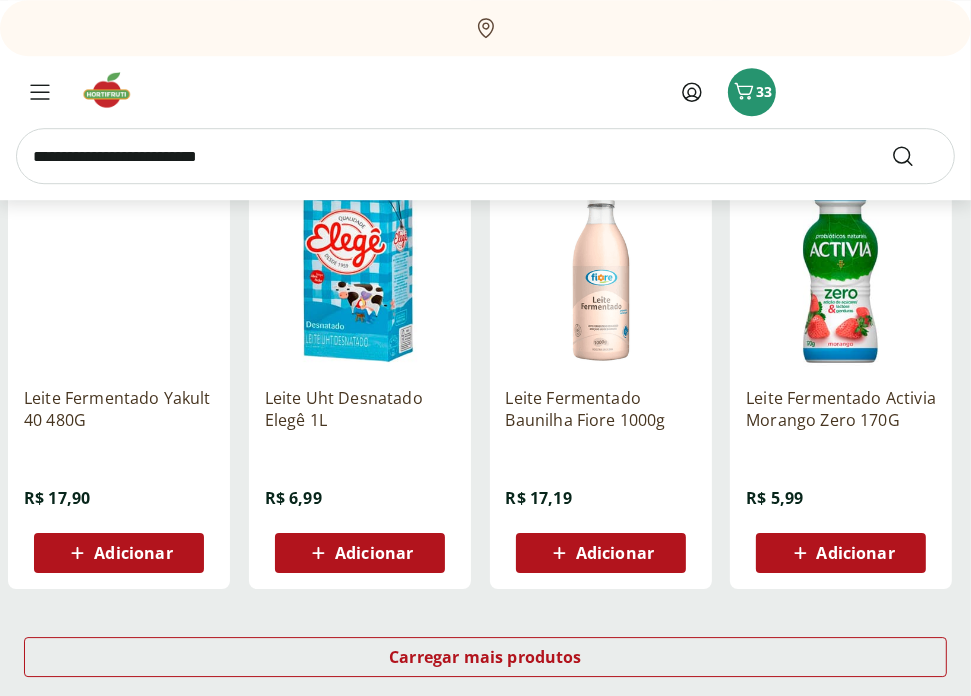 scroll, scrollTop: 3800, scrollLeft: 0, axis: vertical 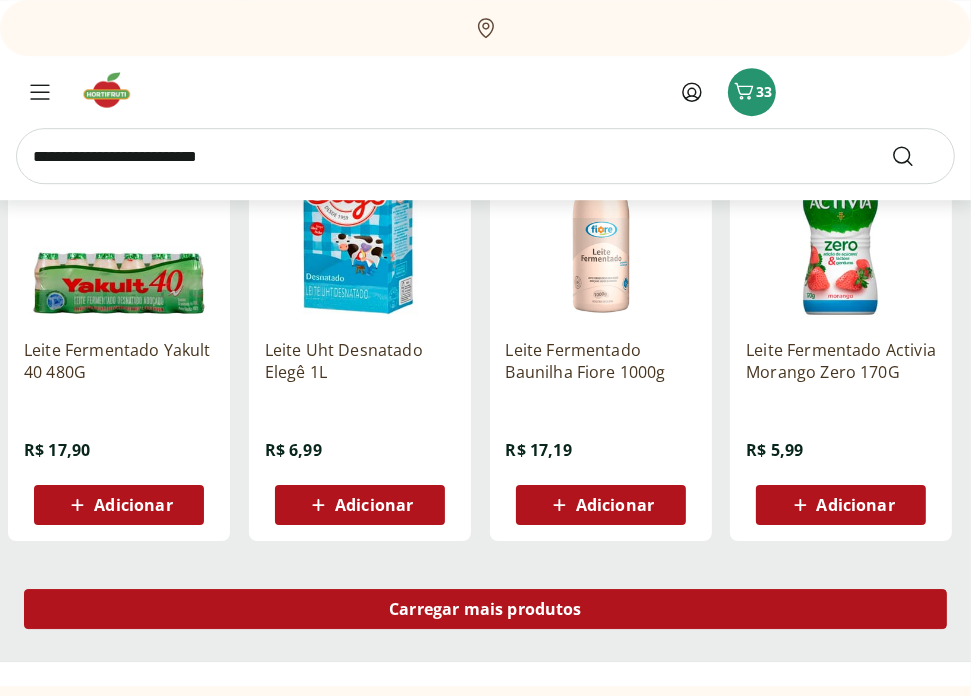 click on "Carregar mais produtos" at bounding box center [485, 609] 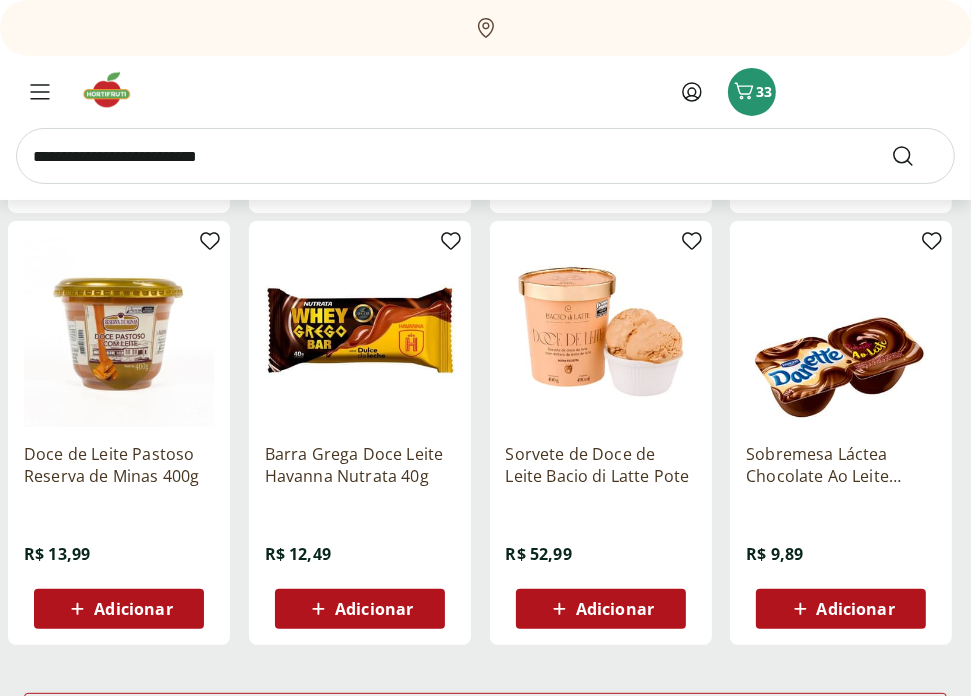 scroll, scrollTop: 5300, scrollLeft: 0, axis: vertical 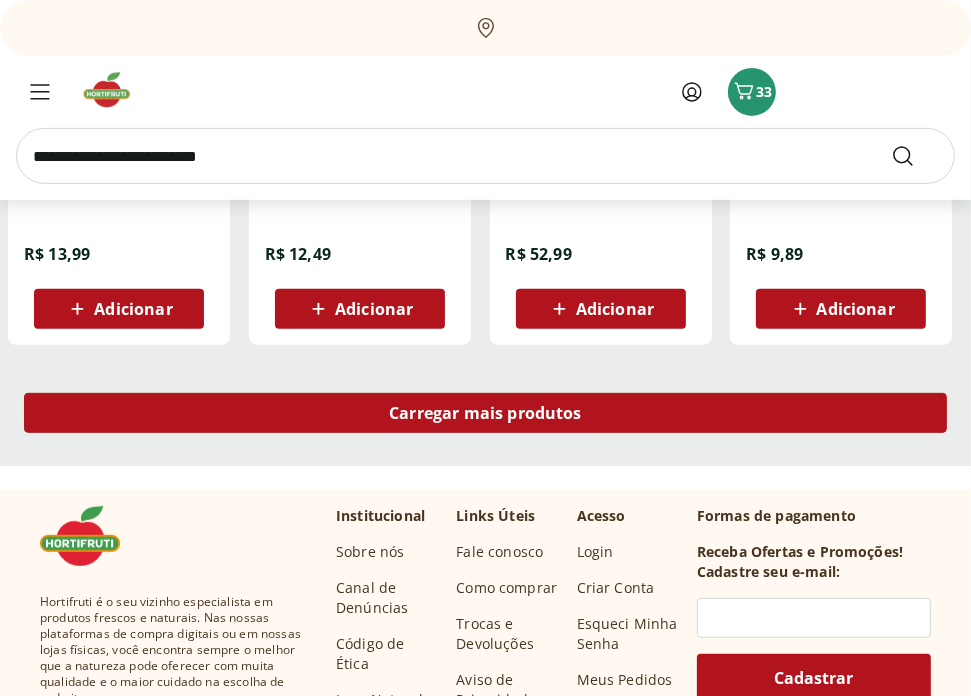 click on "Carregar mais produtos" at bounding box center (485, 413) 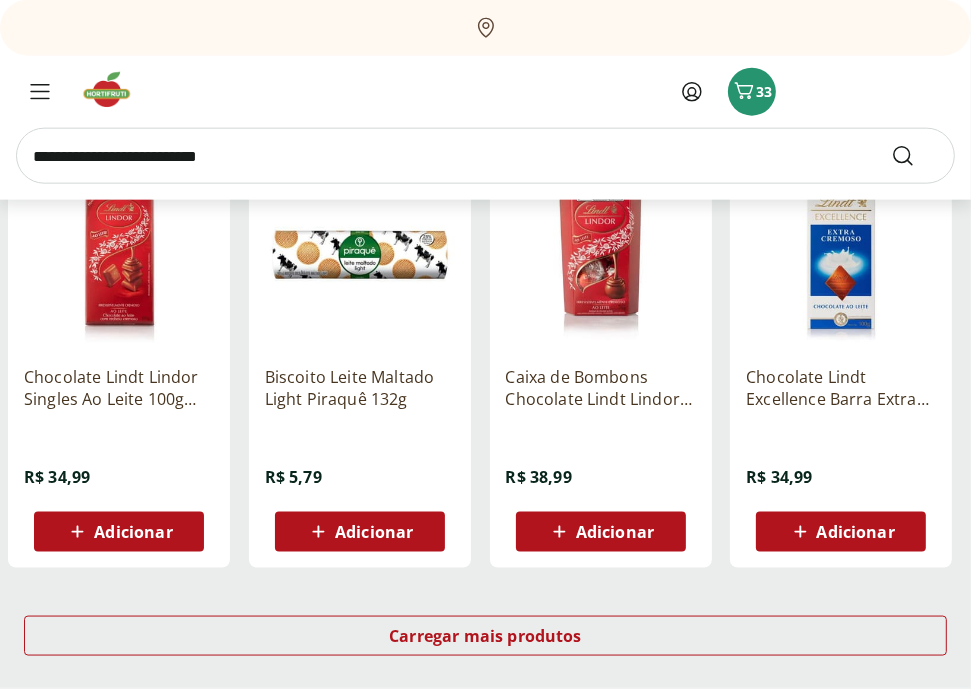 scroll, scrollTop: 6700, scrollLeft: 0, axis: vertical 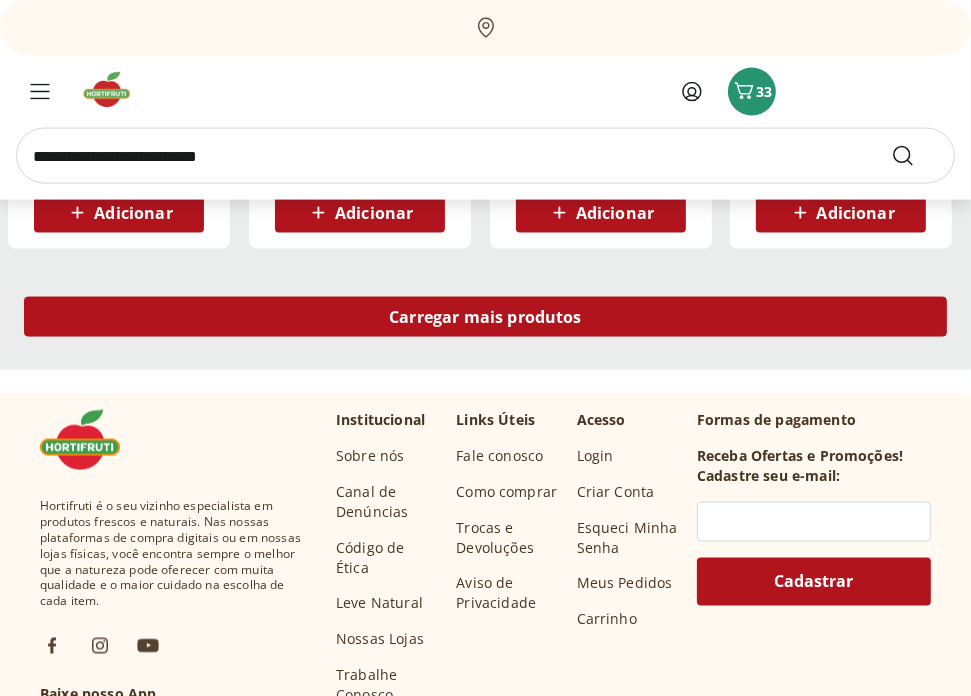 click on "Carregar mais produtos" at bounding box center [485, 317] 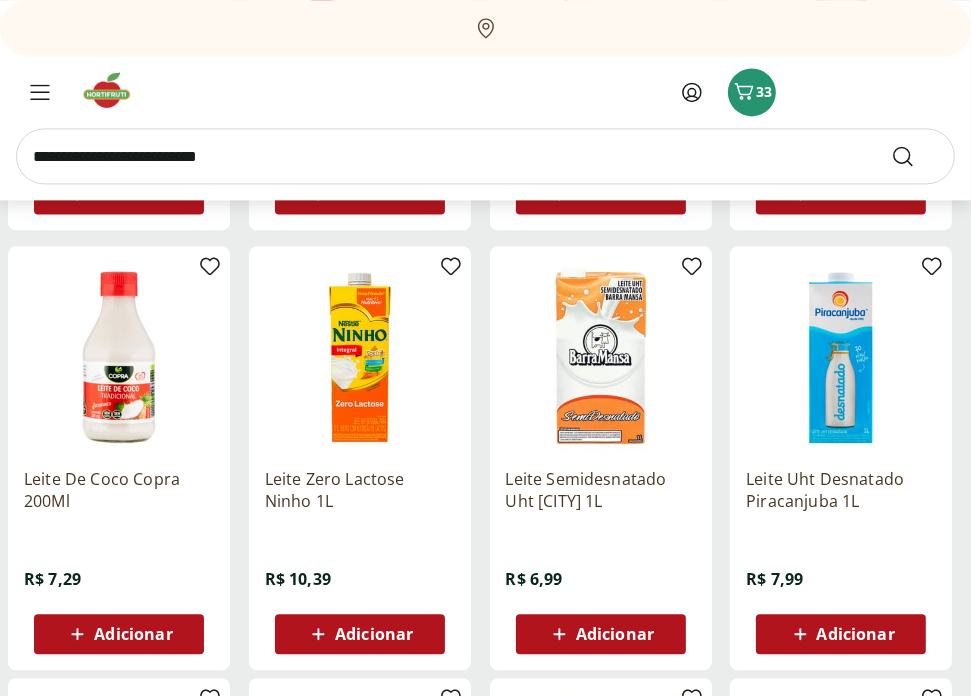 scroll, scrollTop: 2800, scrollLeft: 0, axis: vertical 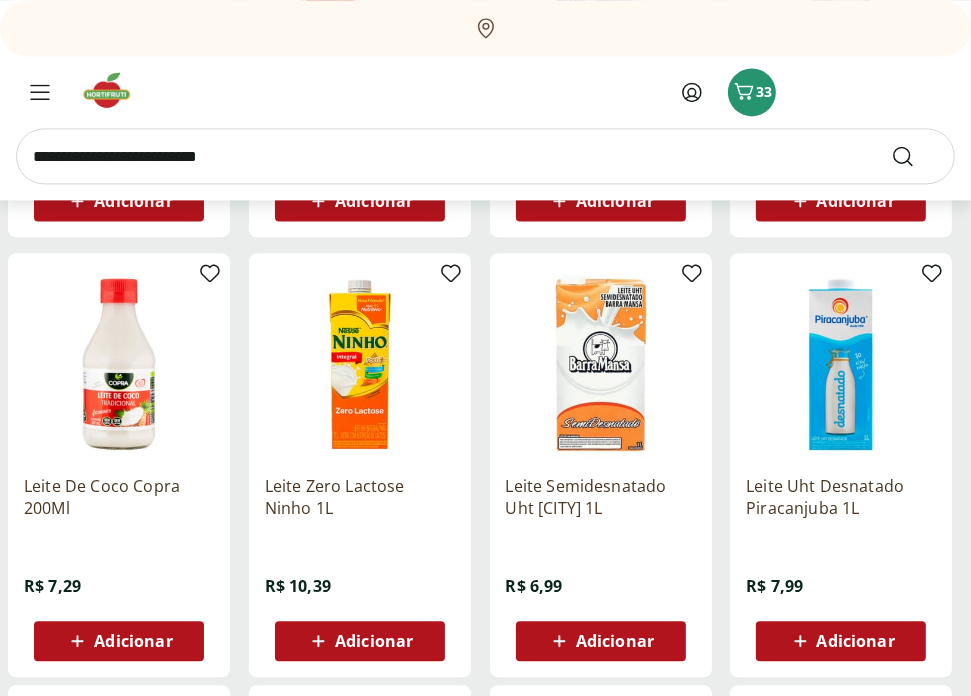 click on "Adicionar" at bounding box center [374, 641] 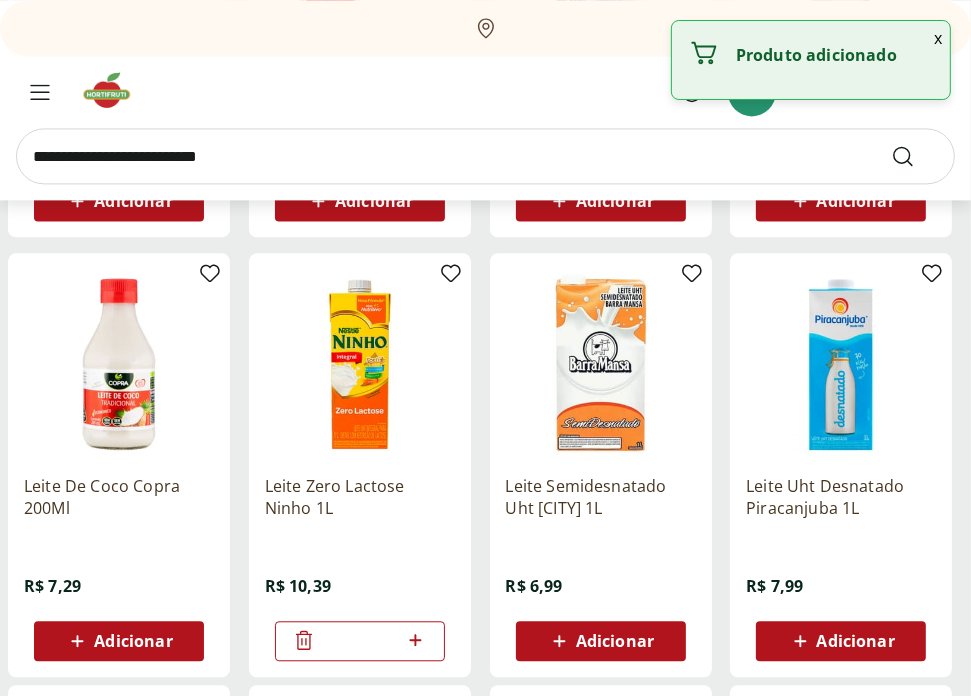 click 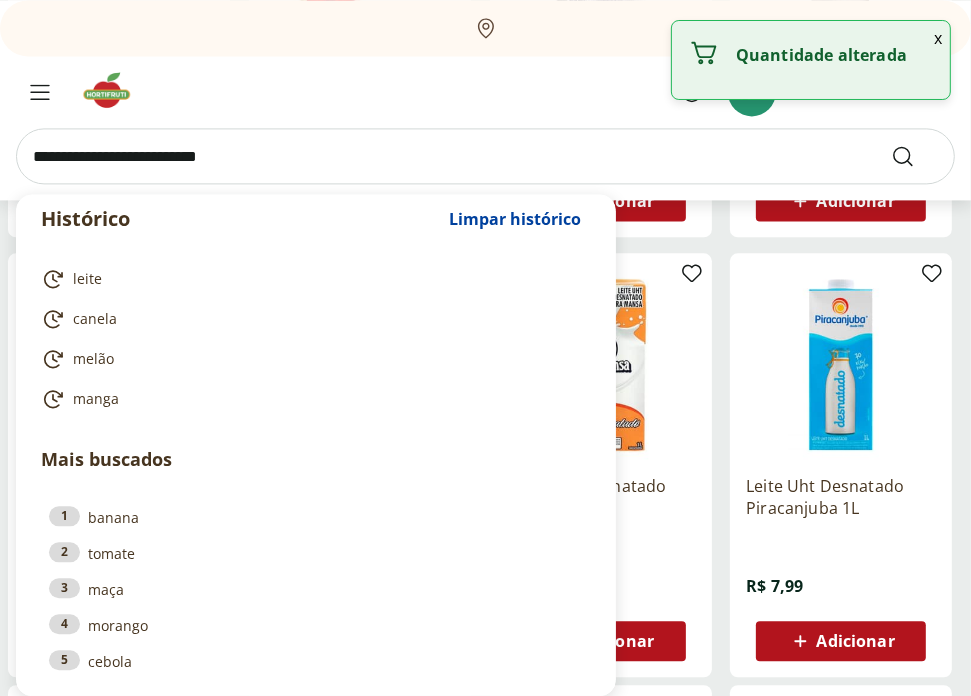 click at bounding box center (485, 156) 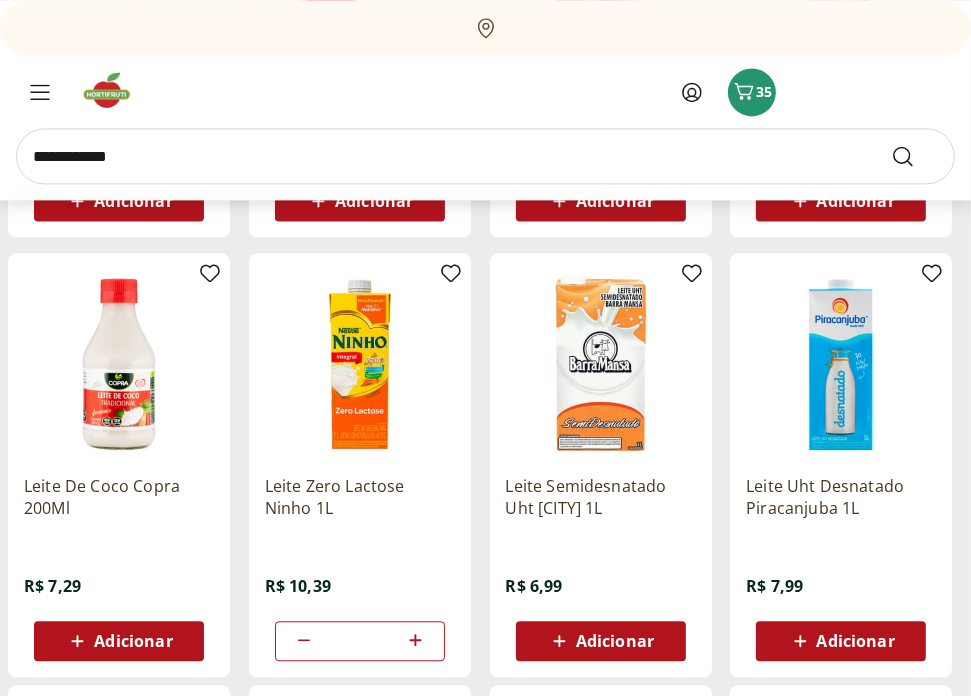 type on "**********" 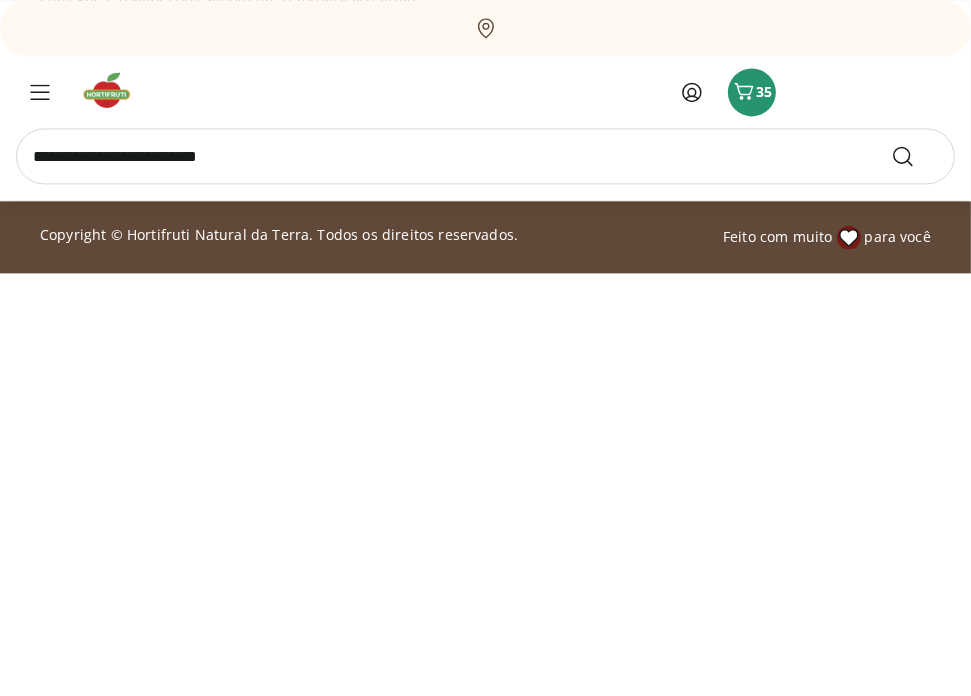 scroll, scrollTop: 0, scrollLeft: 0, axis: both 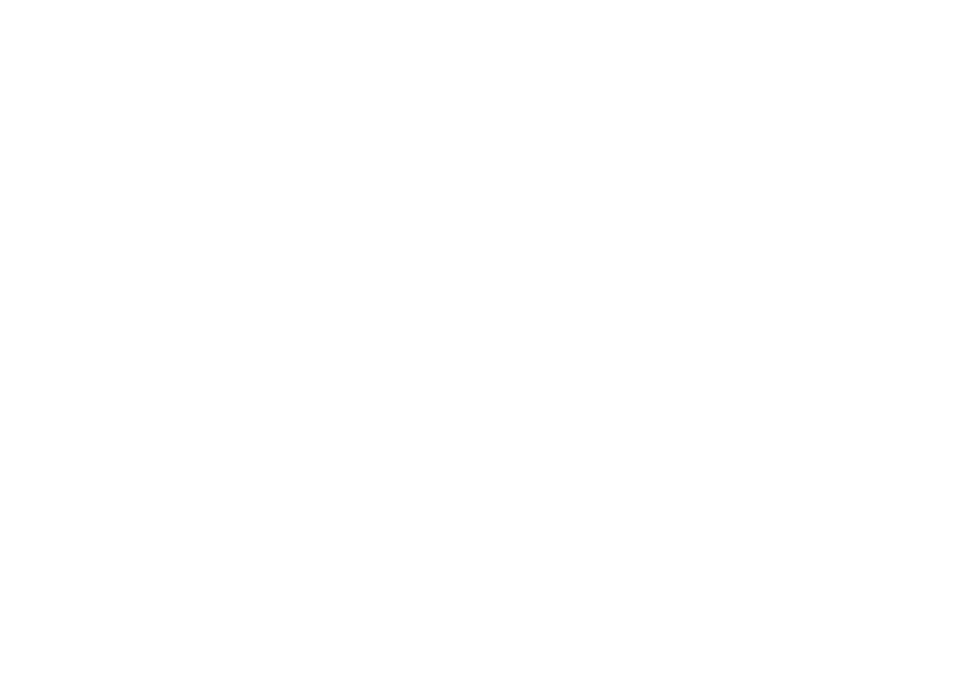 select on "**********" 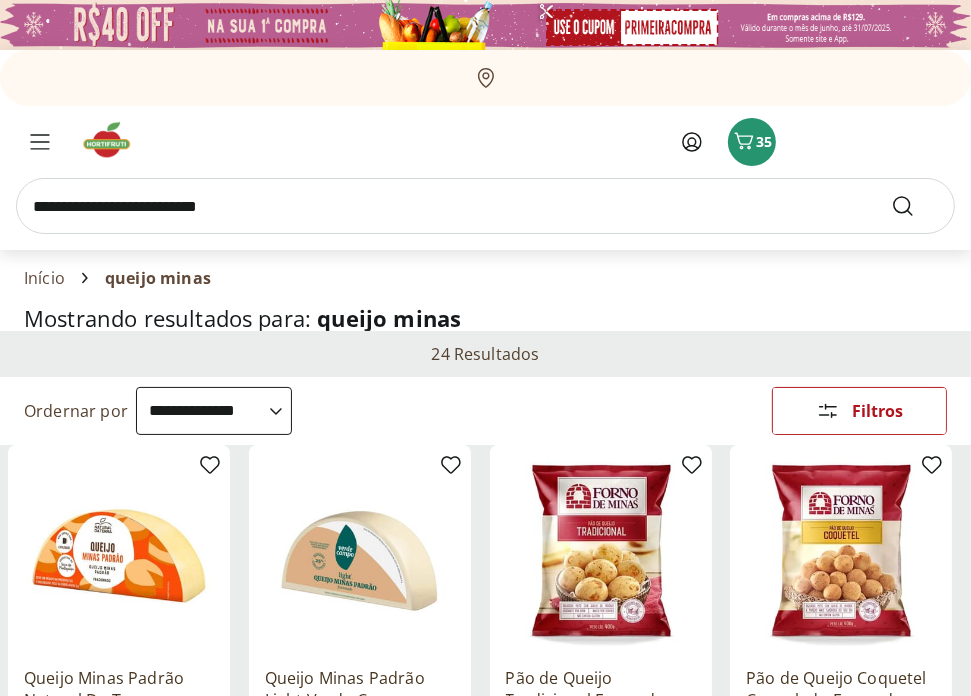 click at bounding box center [485, 206] 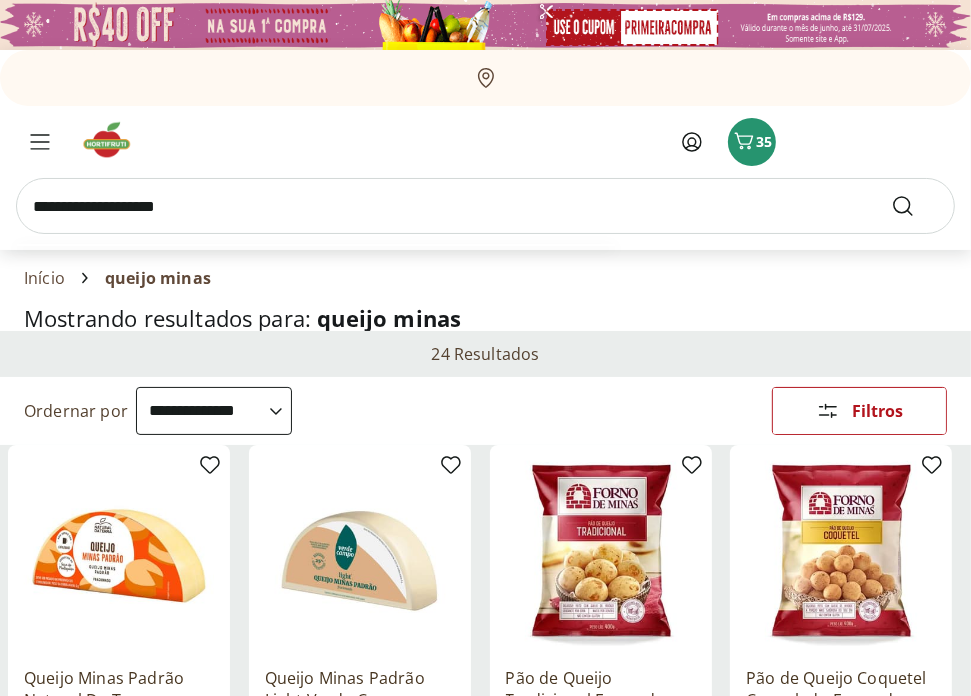 type on "**********" 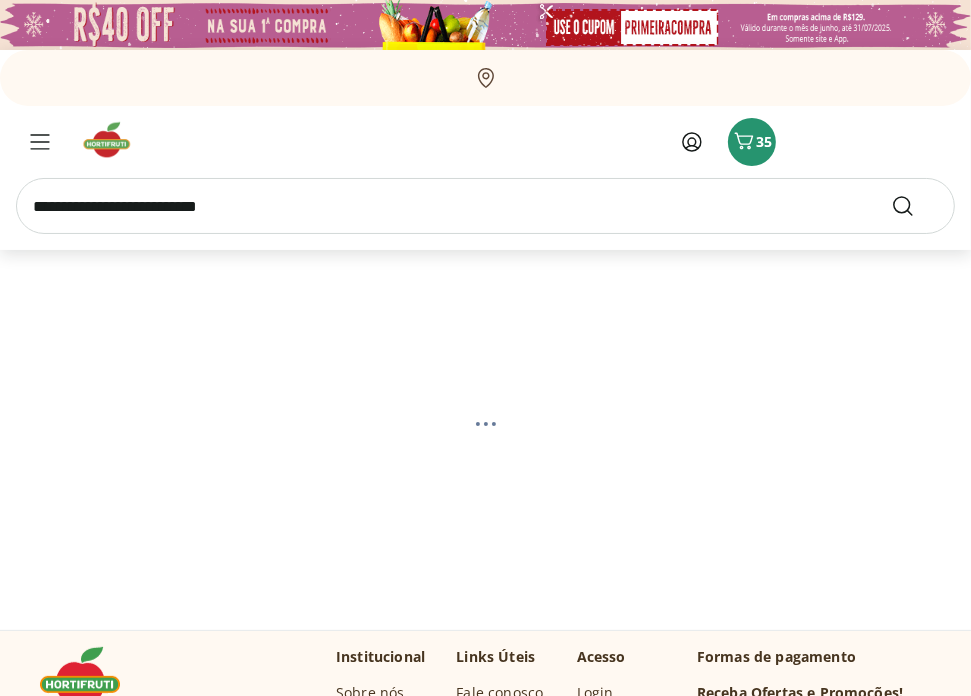 select on "**********" 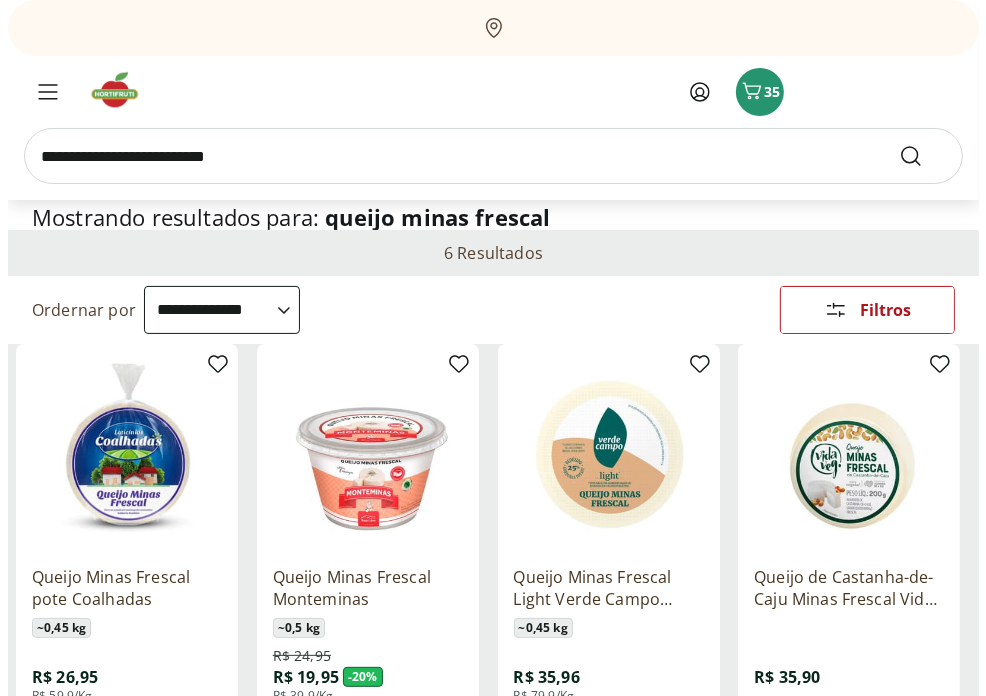 scroll, scrollTop: 200, scrollLeft: 0, axis: vertical 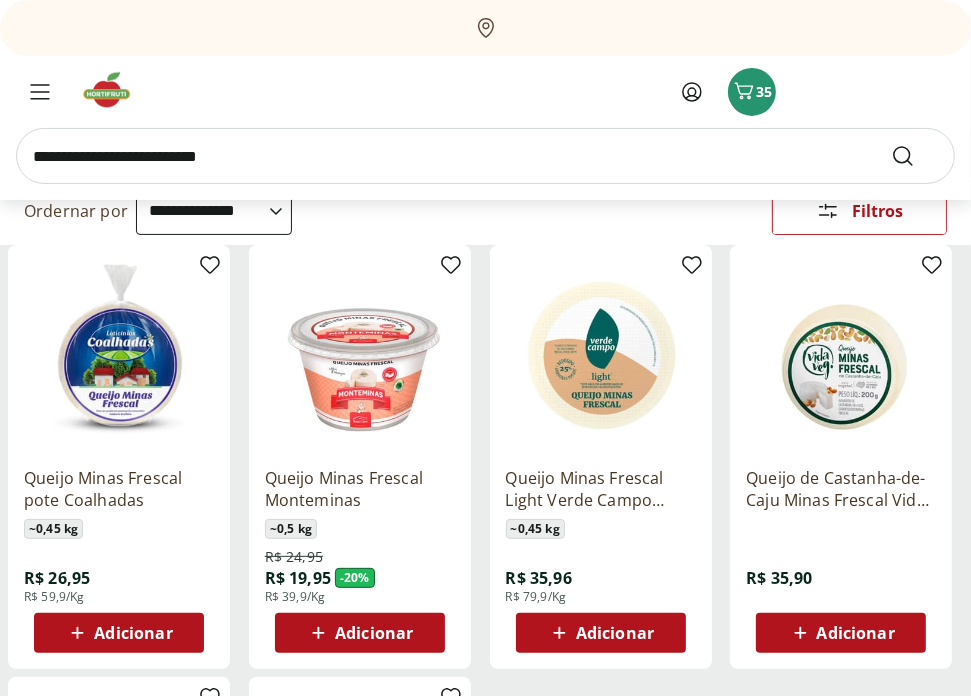 click 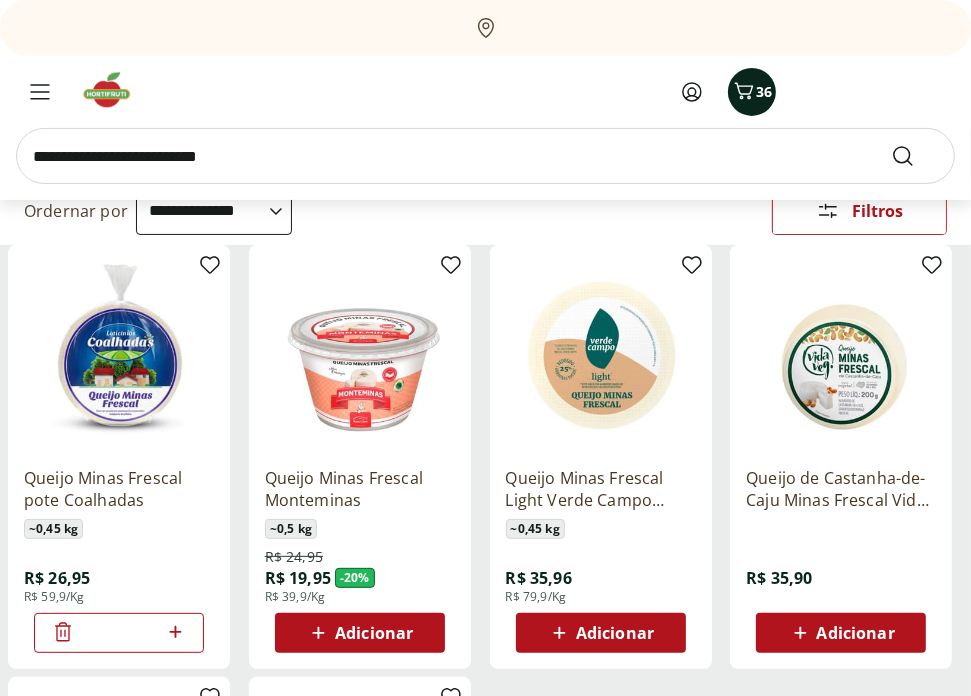 click on "36" at bounding box center [764, 91] 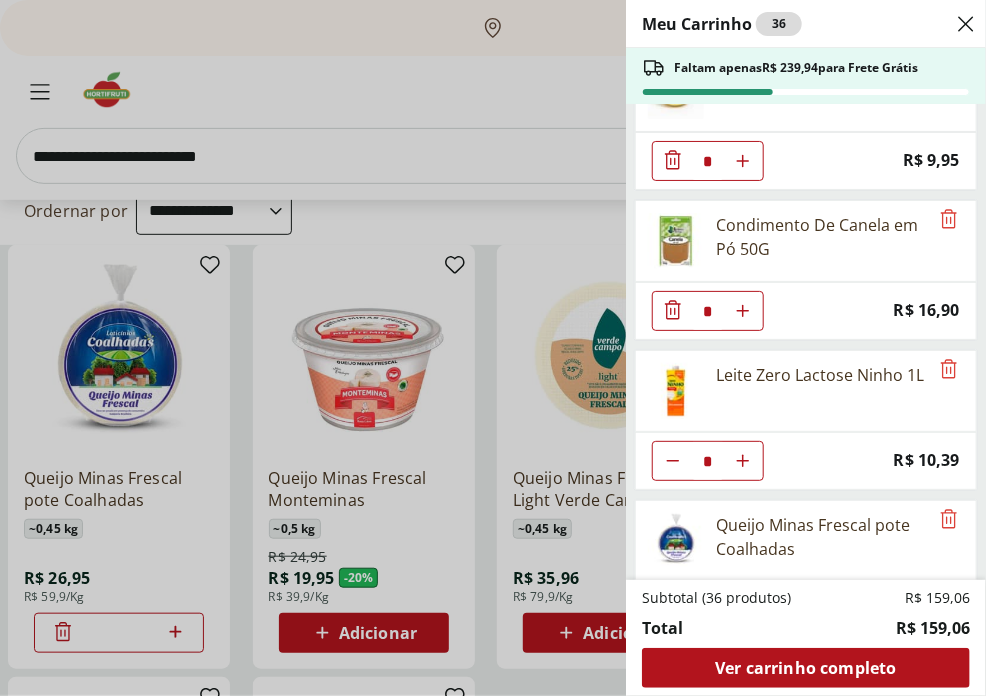 scroll, scrollTop: 1466, scrollLeft: 0, axis: vertical 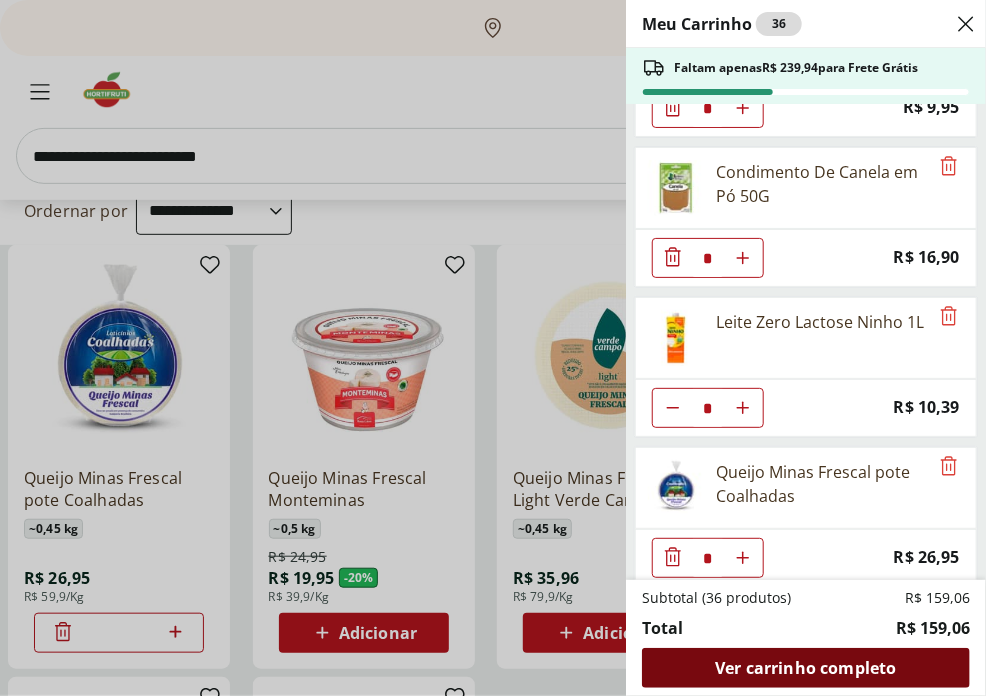 click on "Ver carrinho completo" at bounding box center (805, 668) 